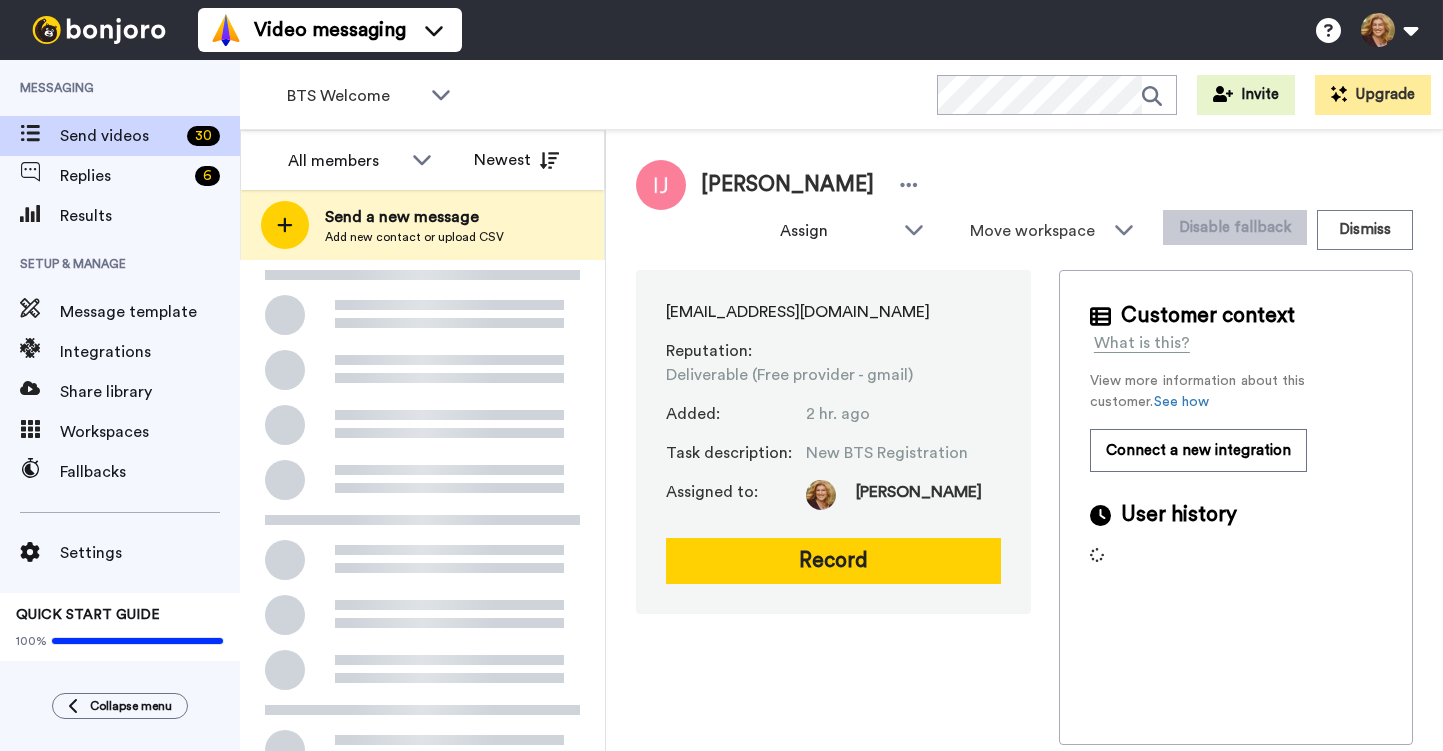 scroll, scrollTop: 0, scrollLeft: 0, axis: both 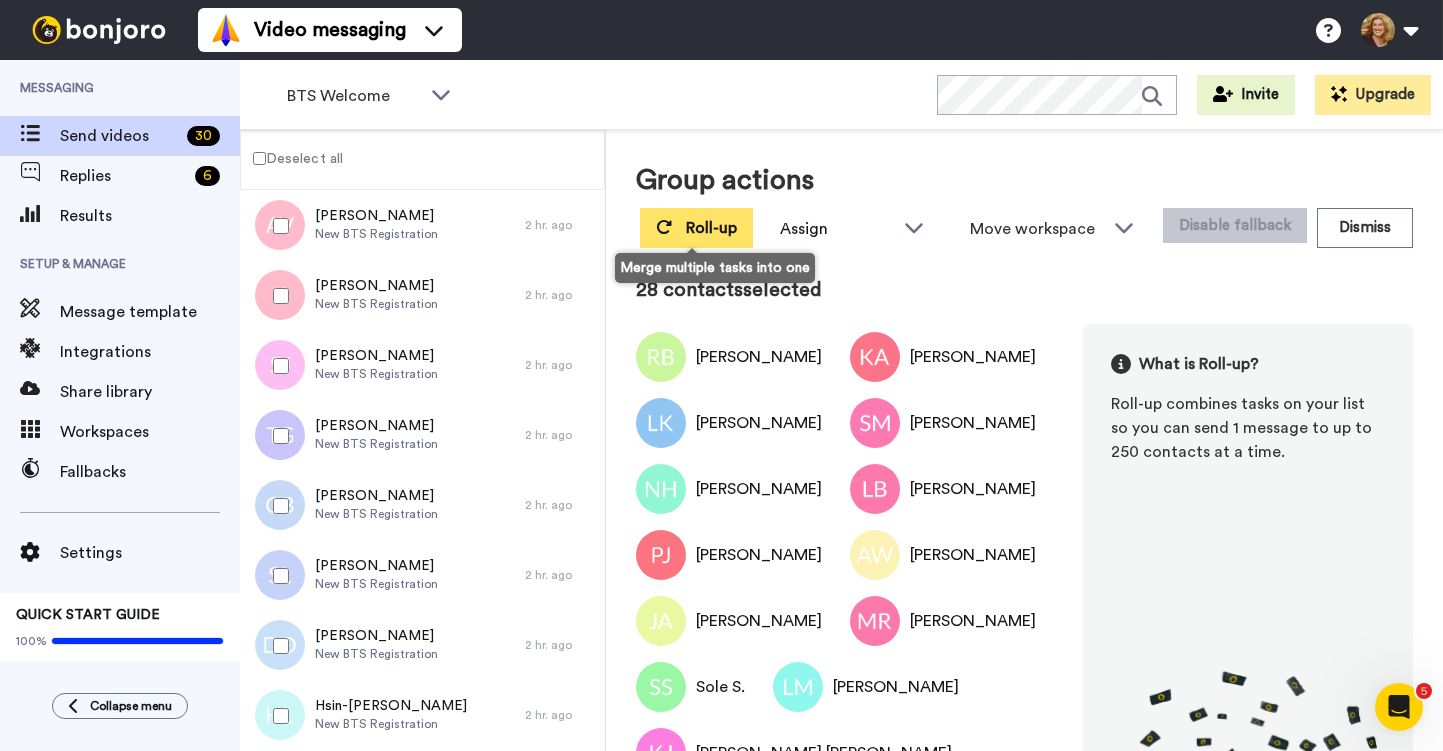 click on "Roll-up" at bounding box center [711, 228] 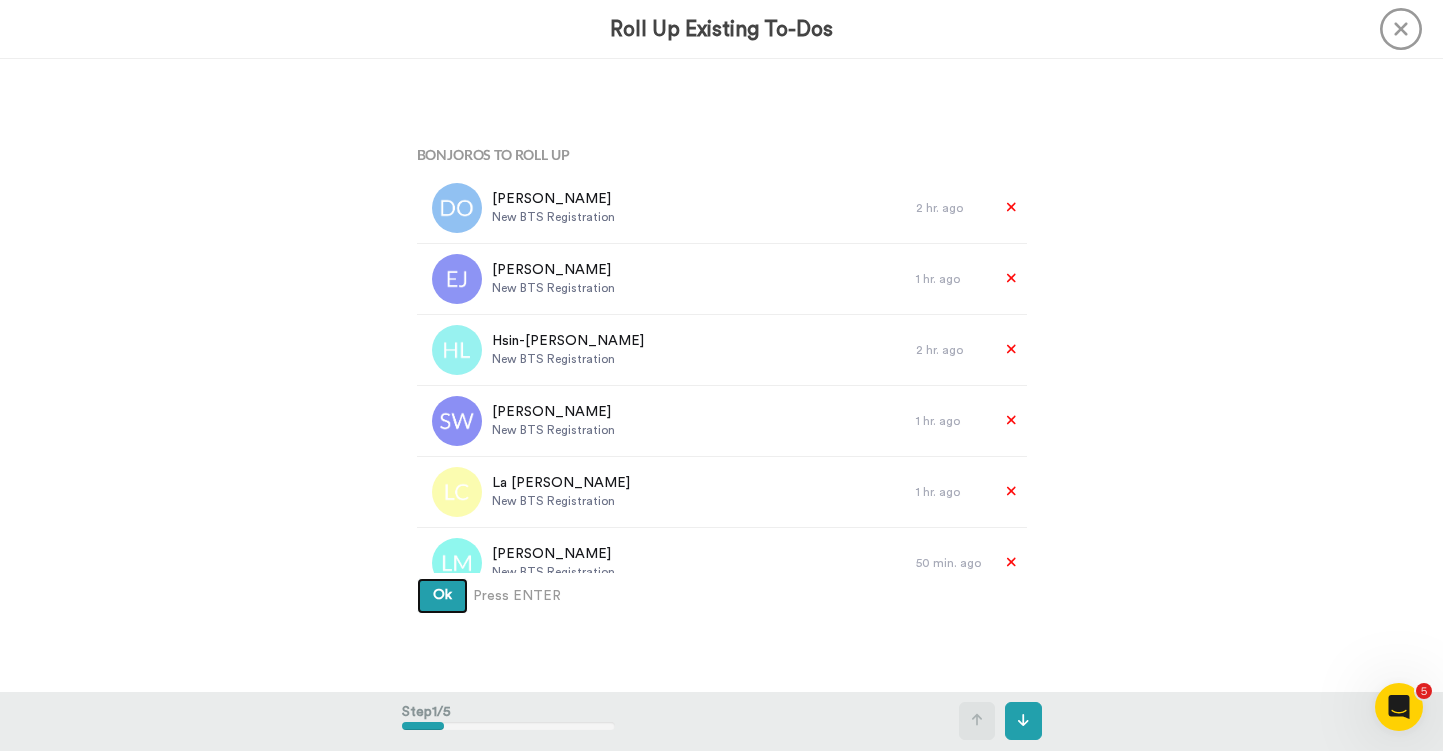 click on "Ok" at bounding box center [442, 595] 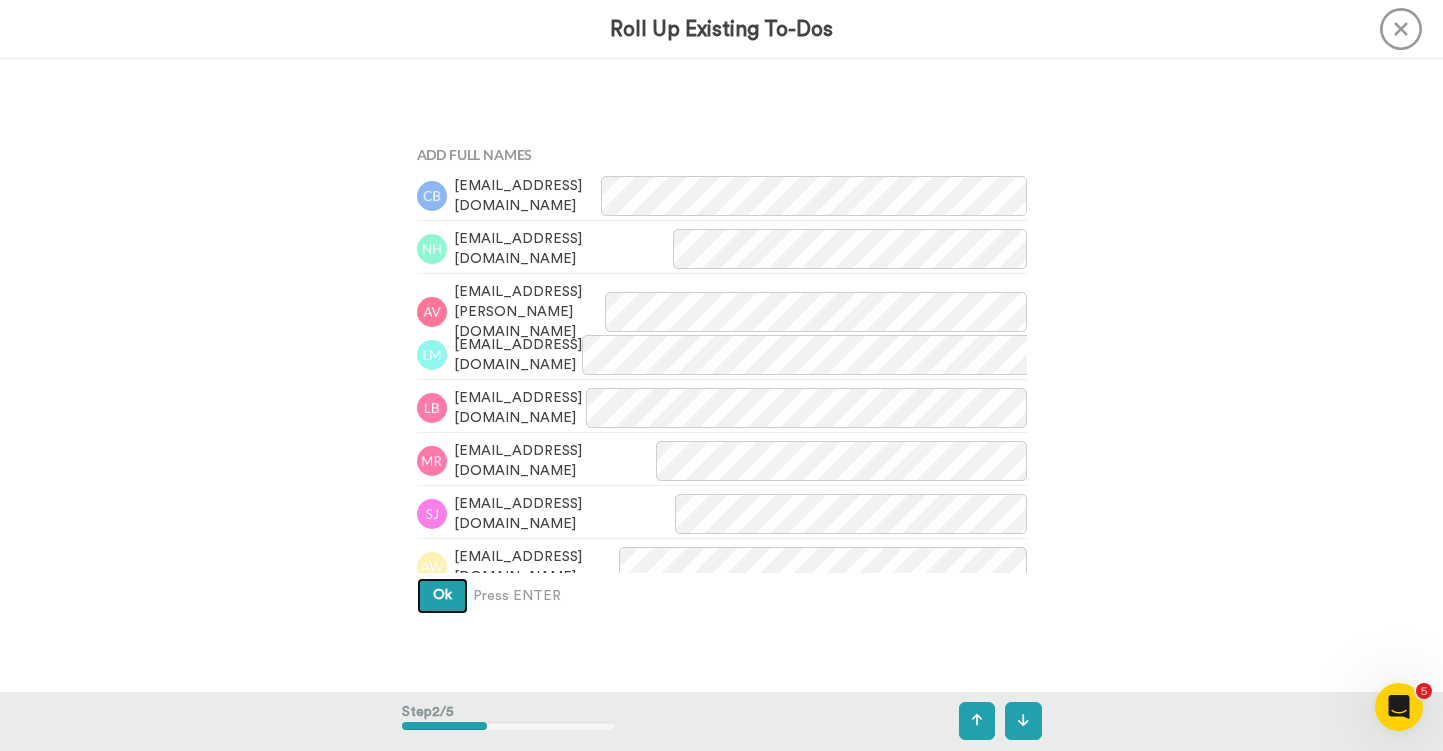 click on "Ok" at bounding box center [442, 595] 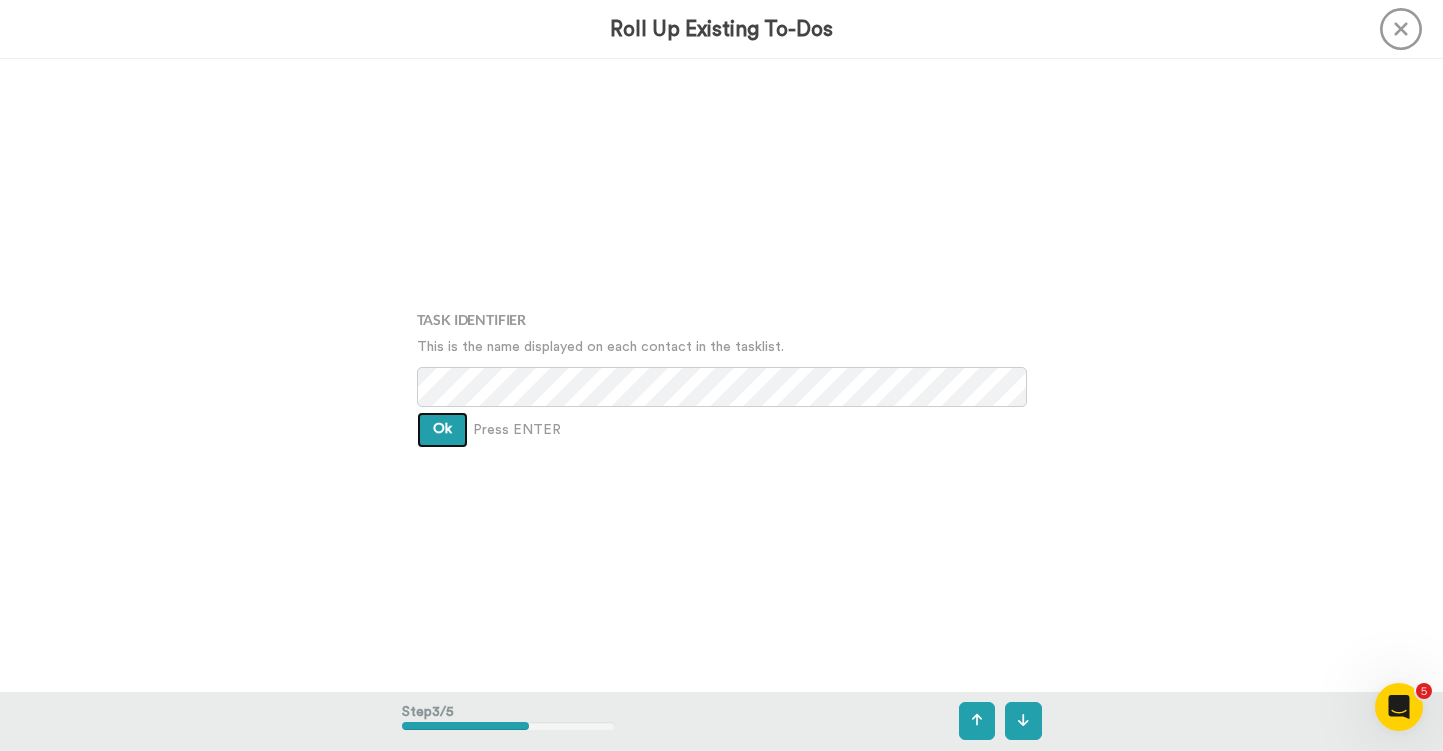 click on "Ok" at bounding box center (442, 429) 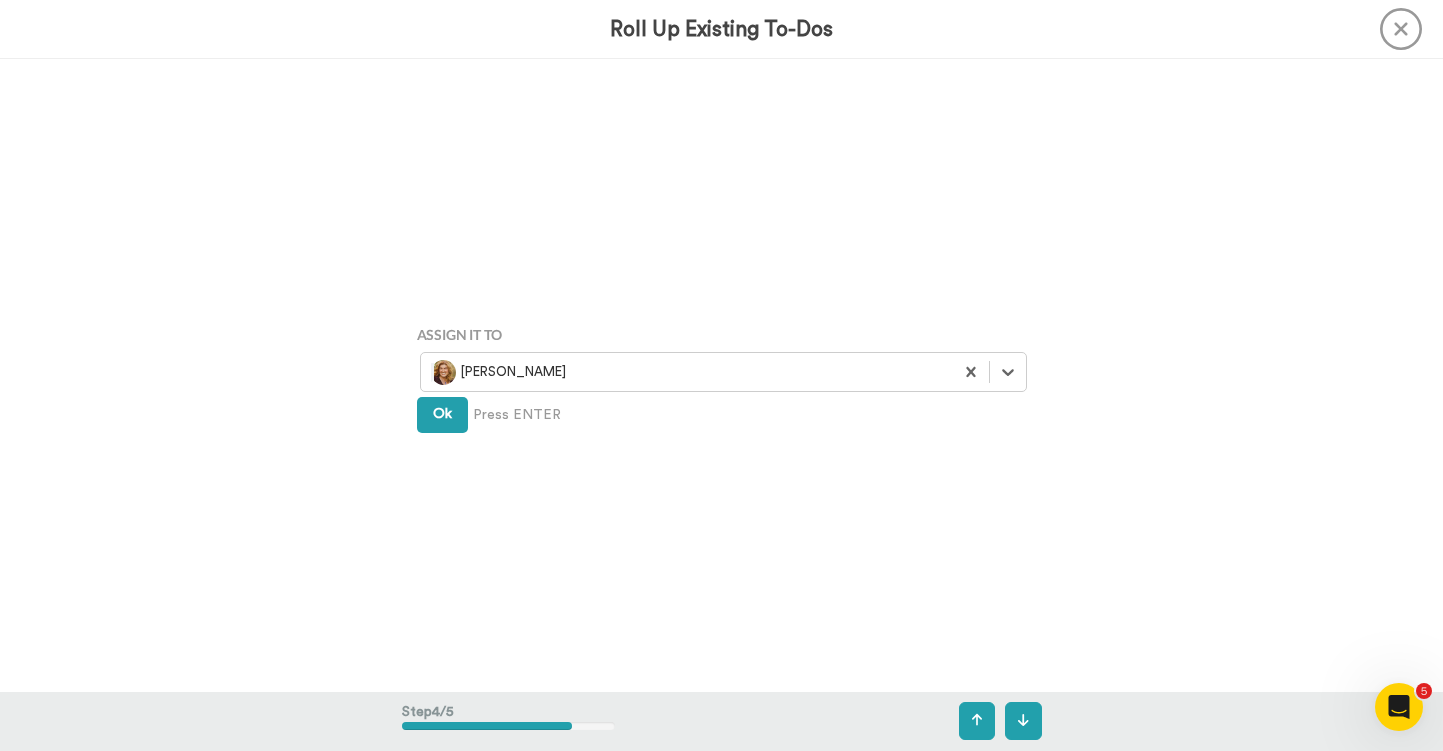 click on "Ok" at bounding box center [442, 415] 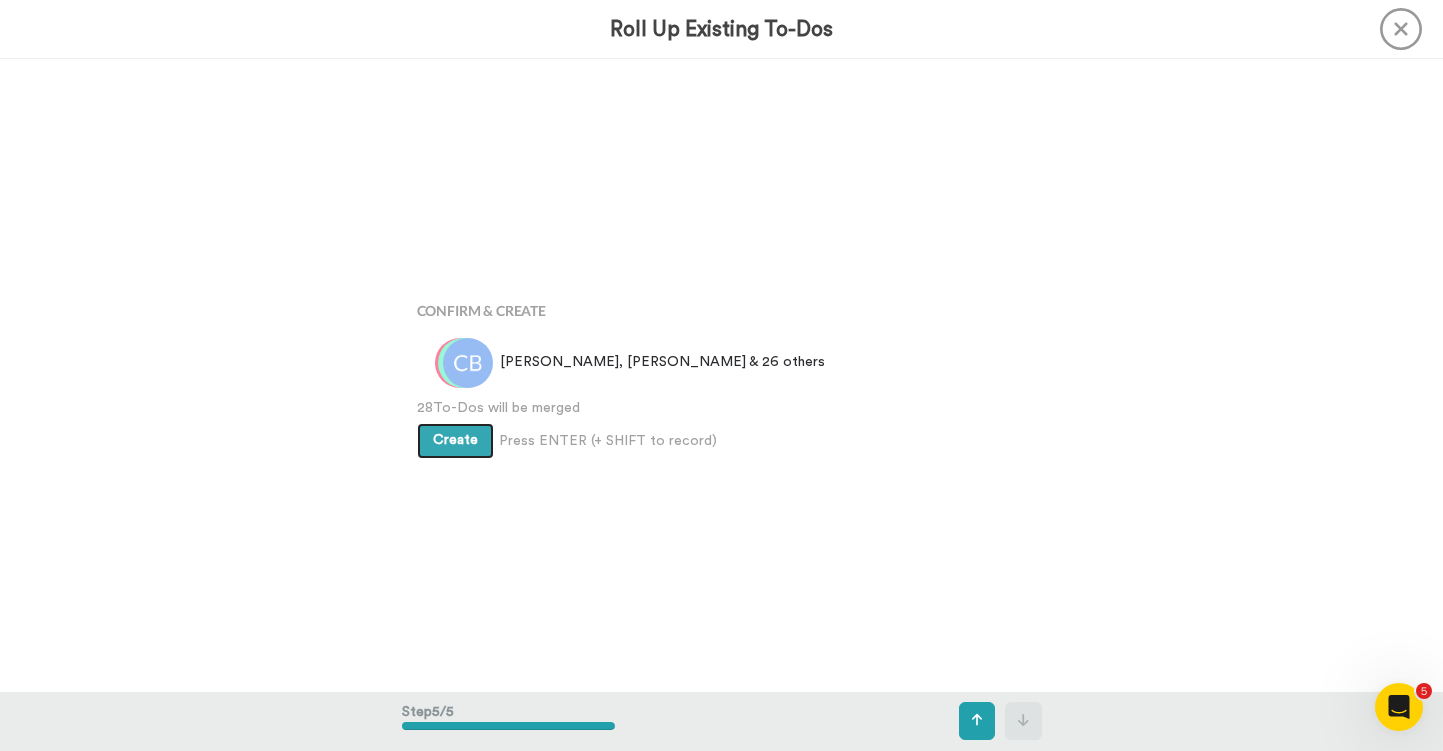 scroll, scrollTop: 2531, scrollLeft: 0, axis: vertical 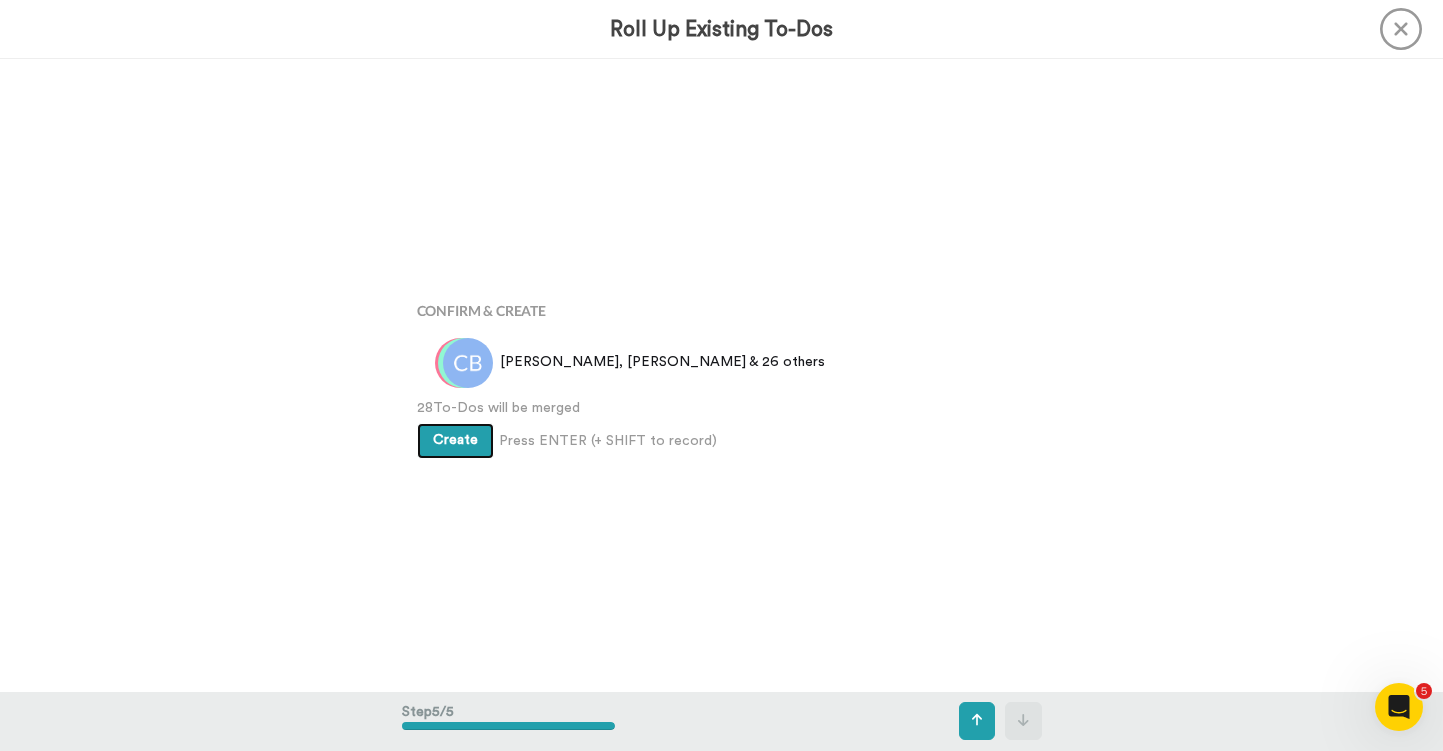 click on "Create" at bounding box center [455, 440] 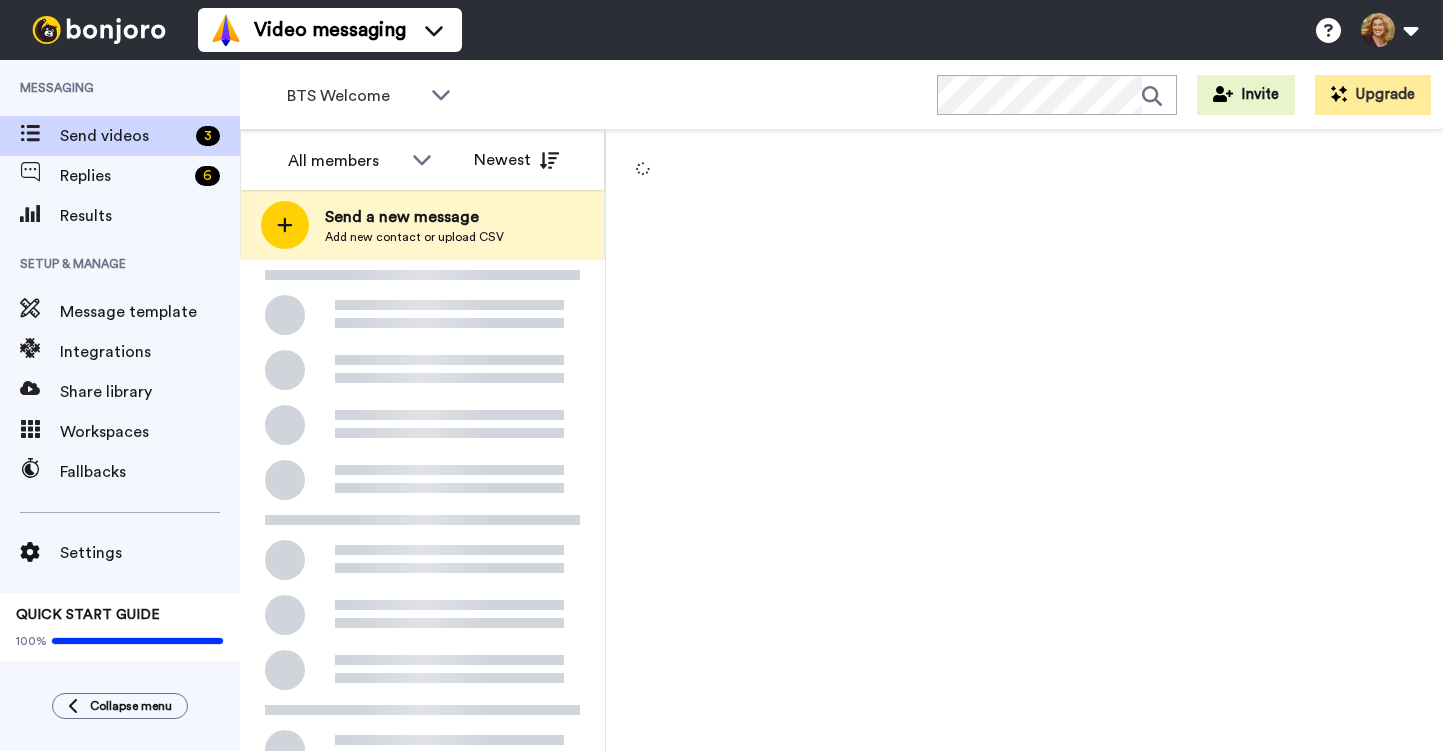 scroll, scrollTop: 0, scrollLeft: 0, axis: both 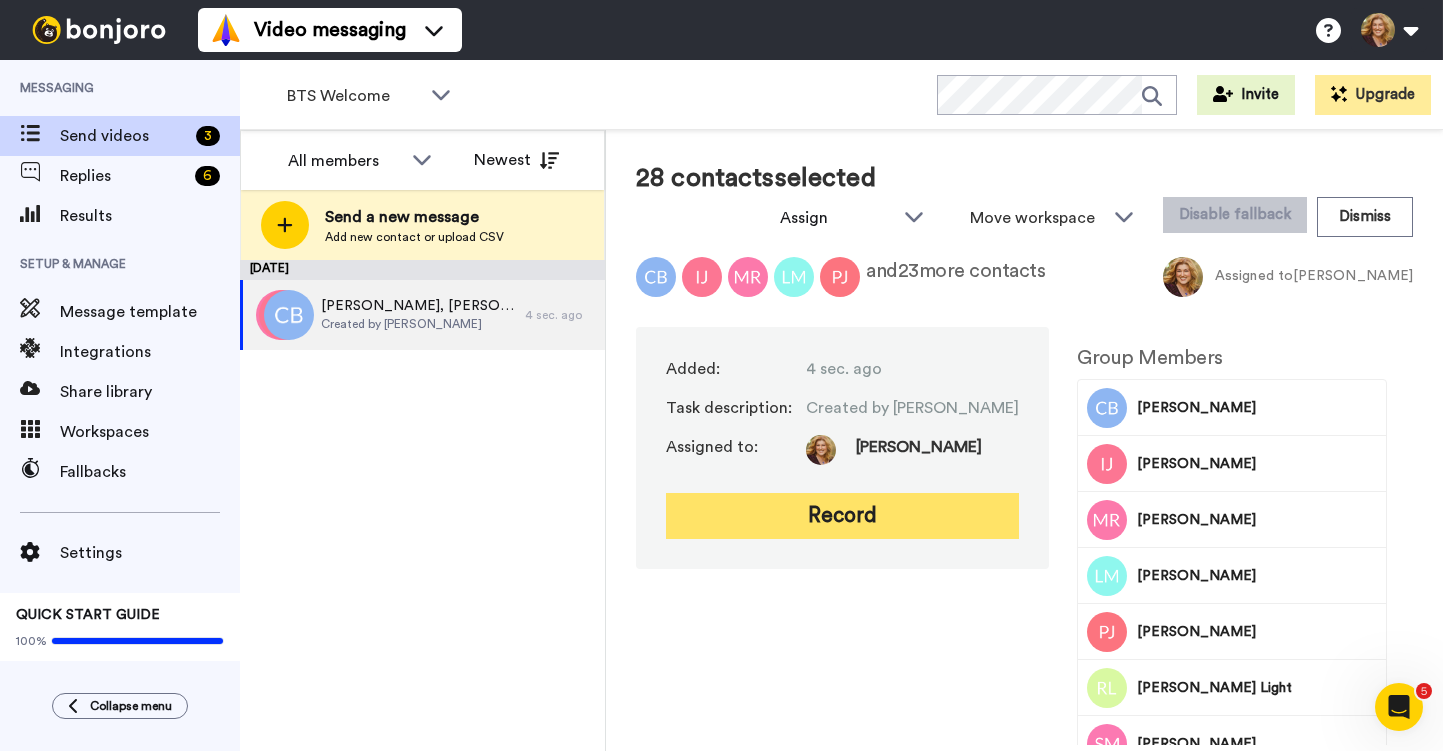 click on "Record" at bounding box center (842, 516) 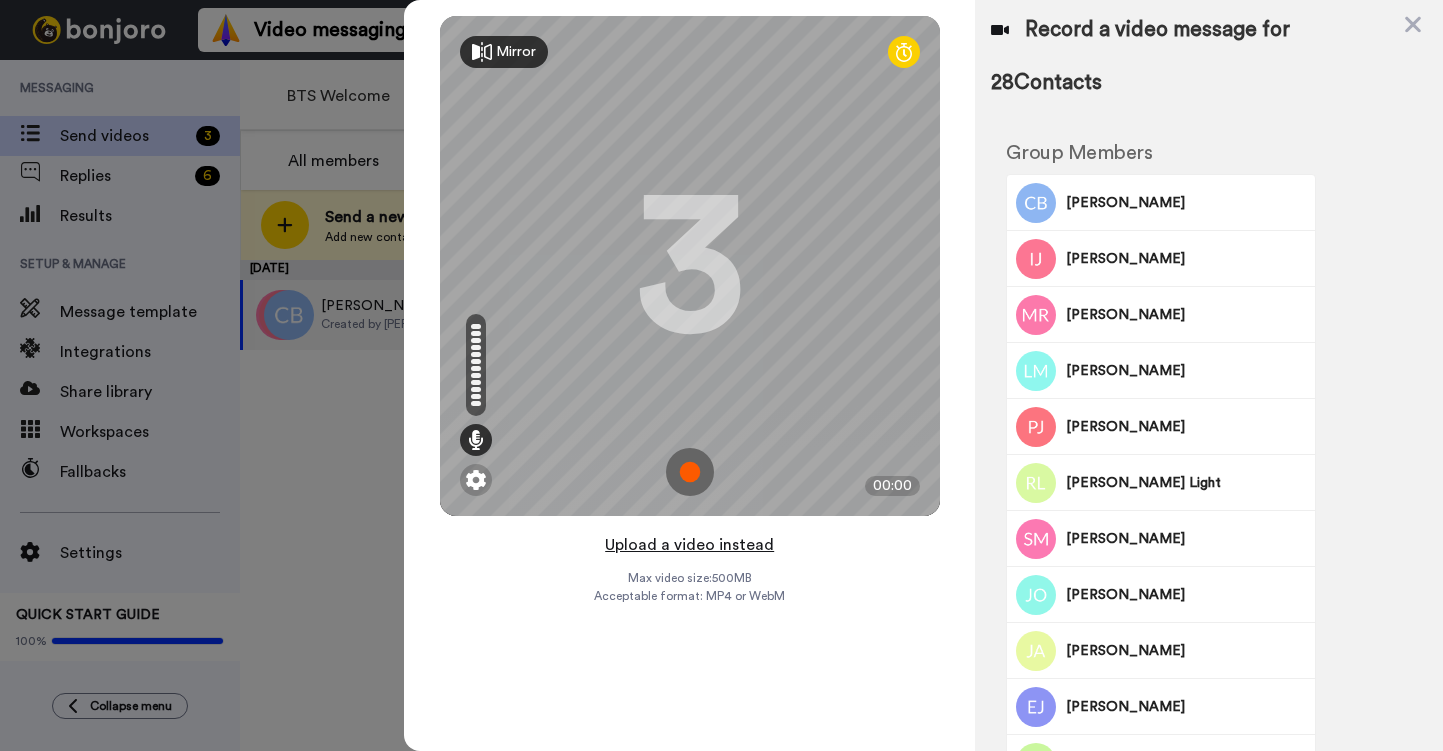 click on "Upload a video instead" at bounding box center [689, 545] 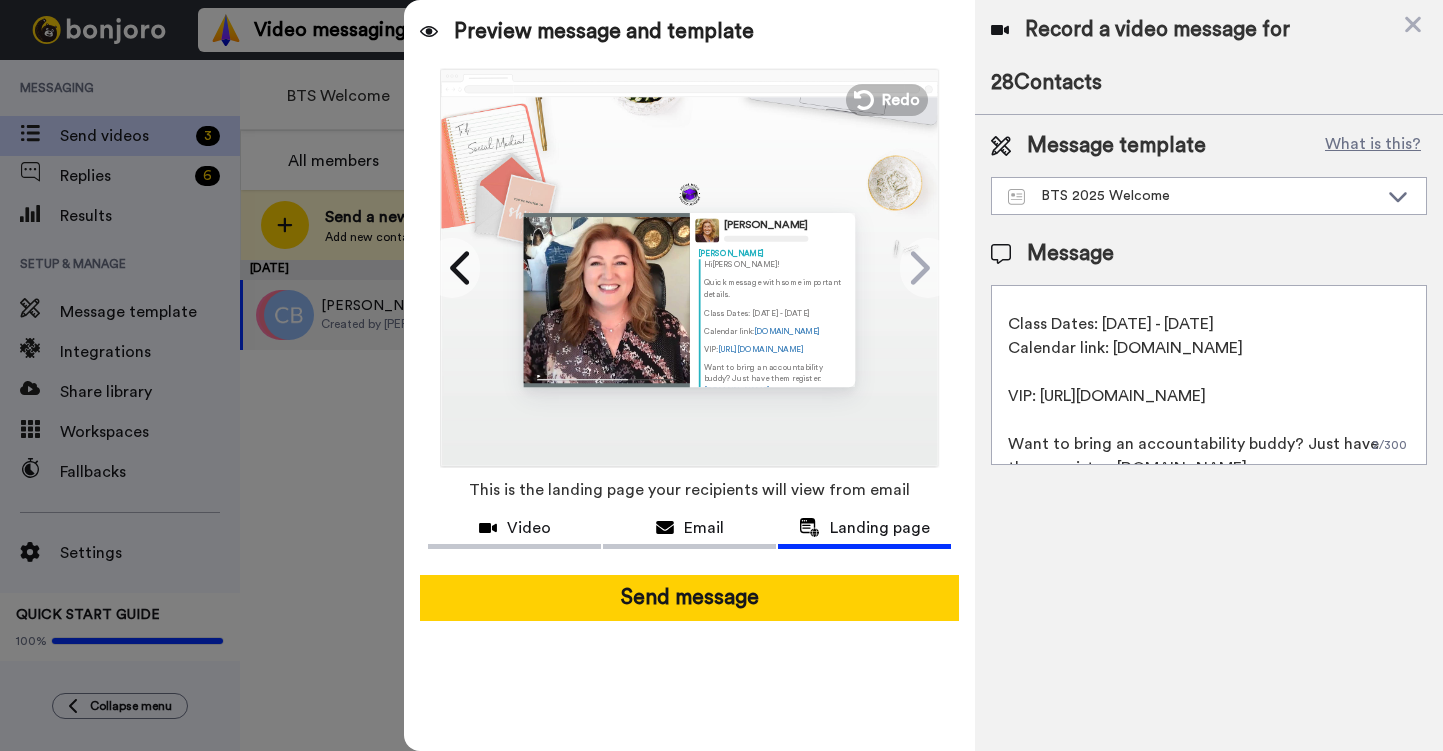 scroll, scrollTop: 0, scrollLeft: 0, axis: both 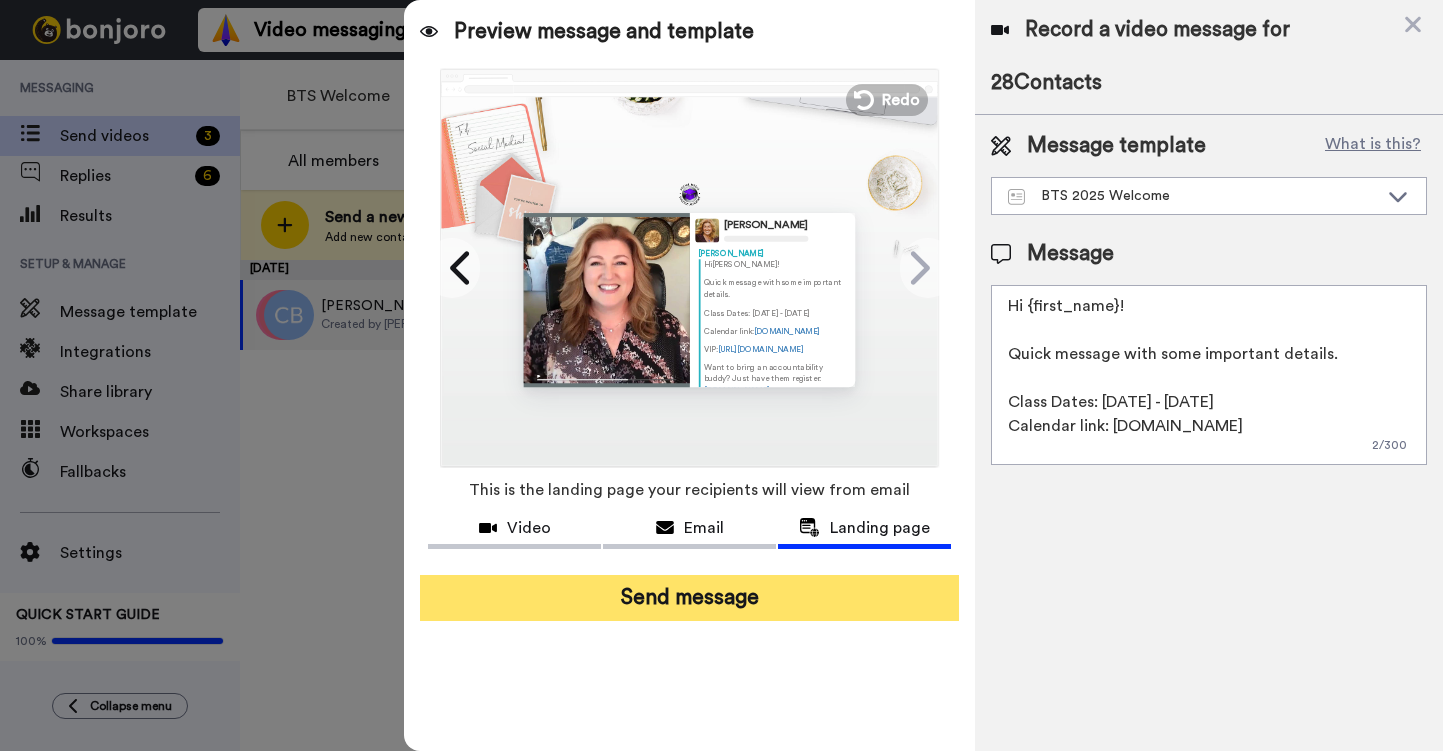 click on "Send message" at bounding box center [689, 598] 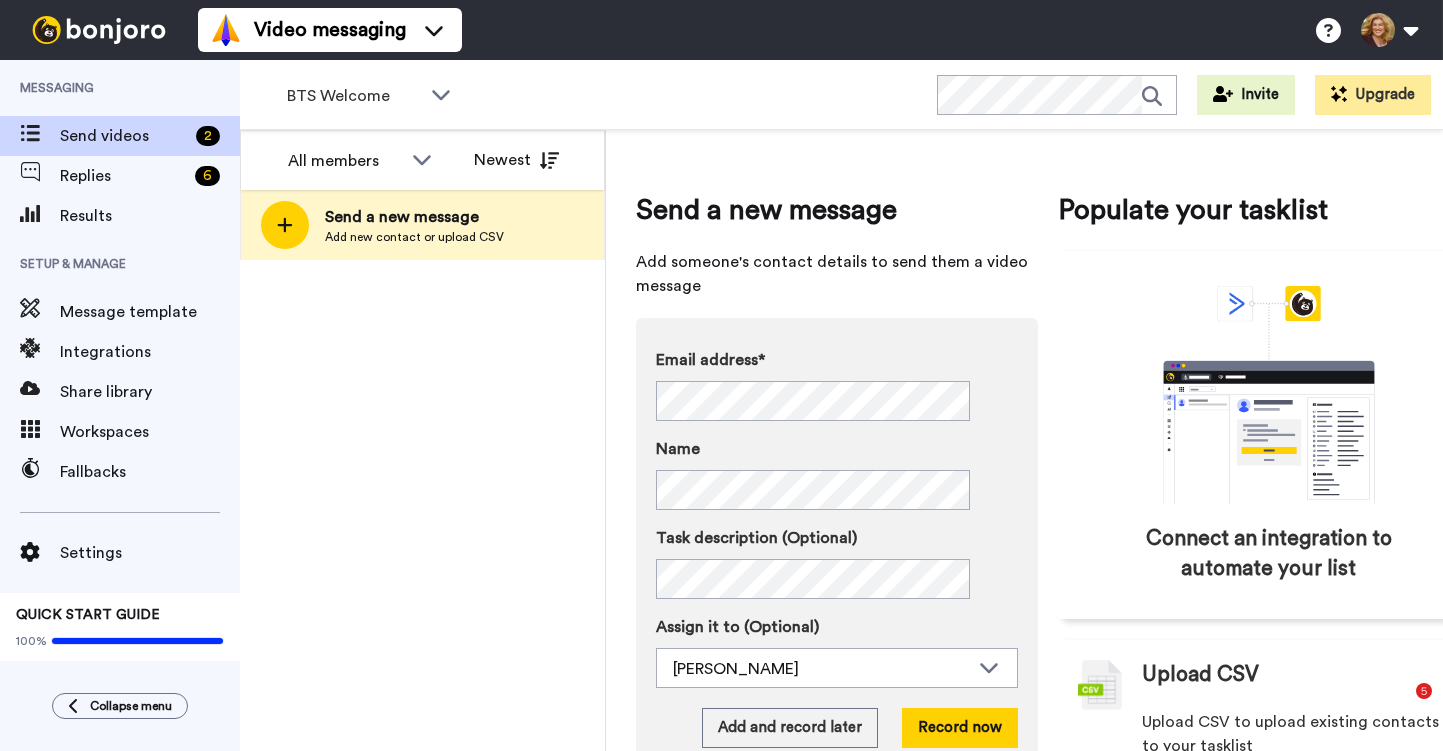 scroll, scrollTop: 0, scrollLeft: 0, axis: both 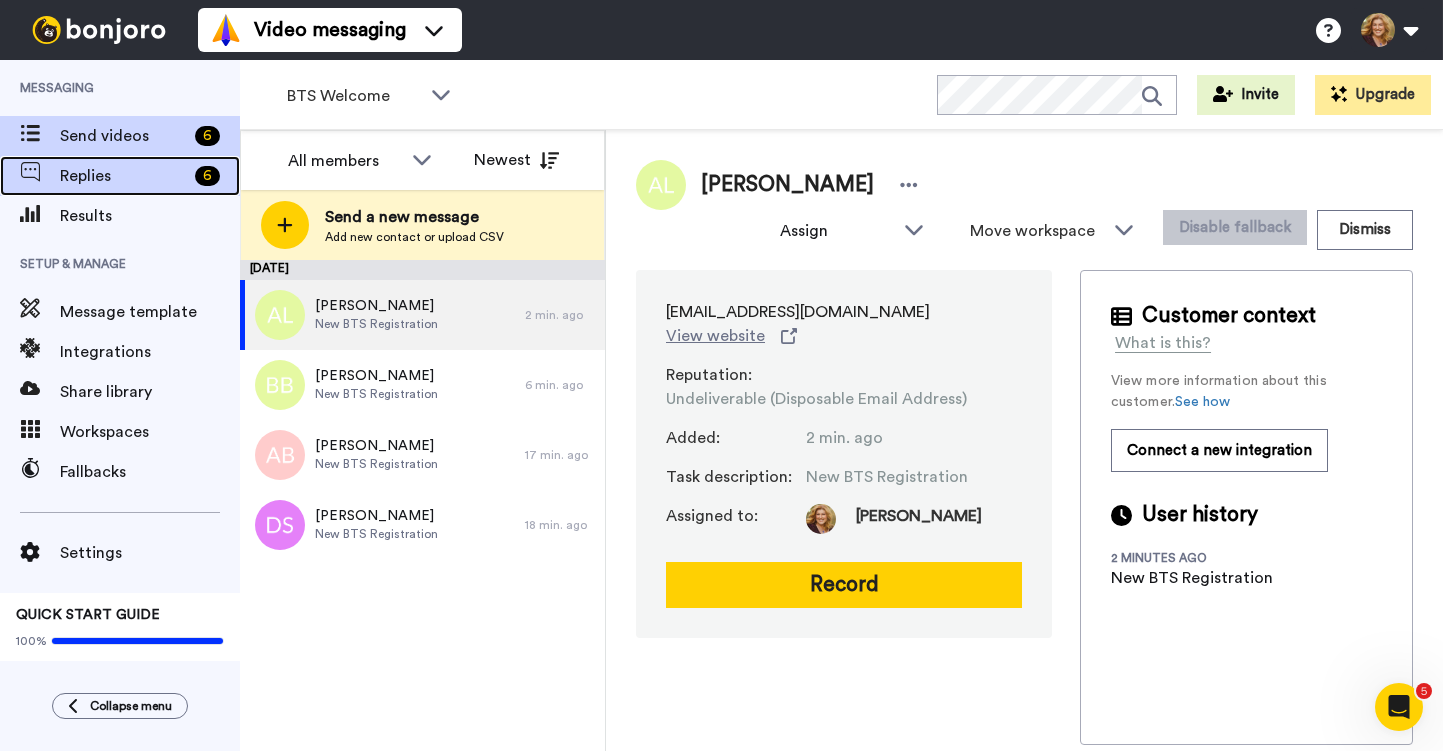 click on "Replies" at bounding box center [123, 176] 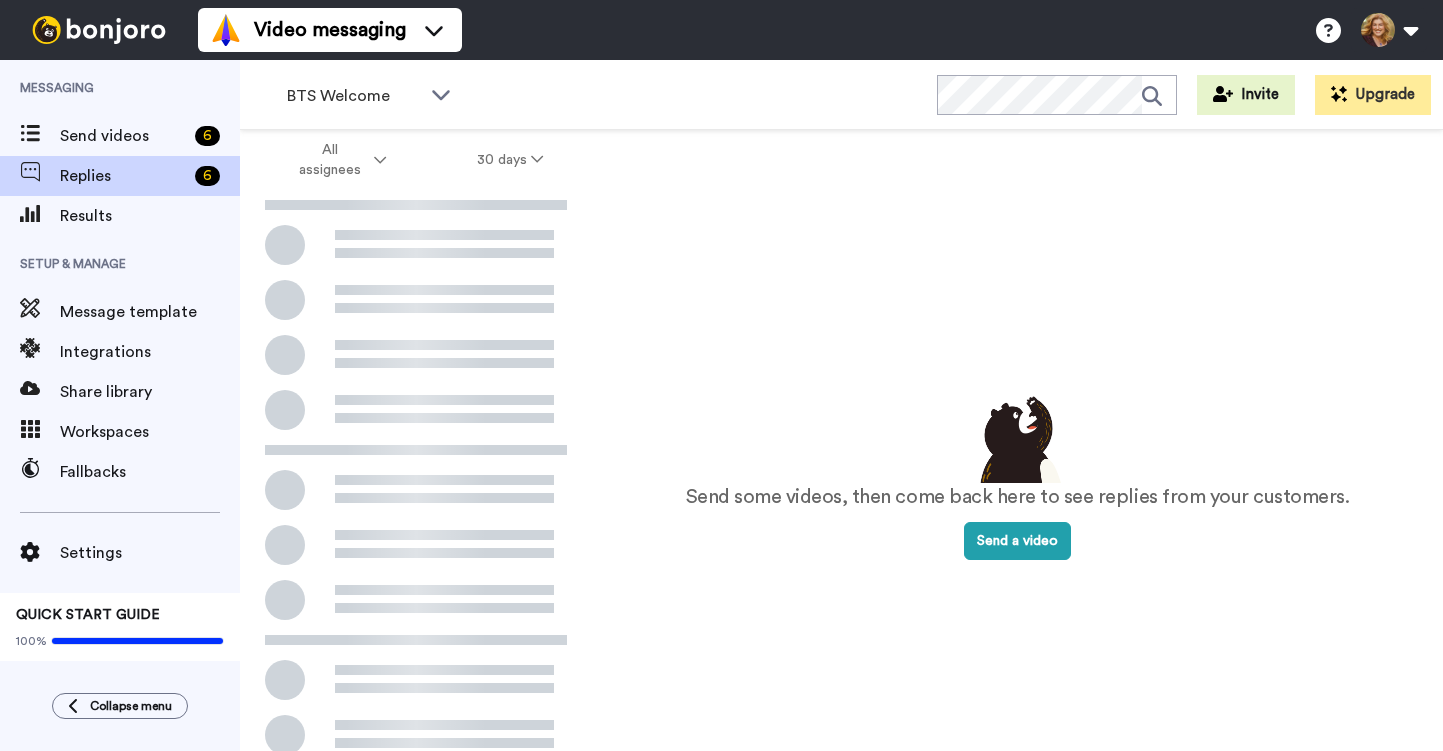 scroll, scrollTop: 0, scrollLeft: 0, axis: both 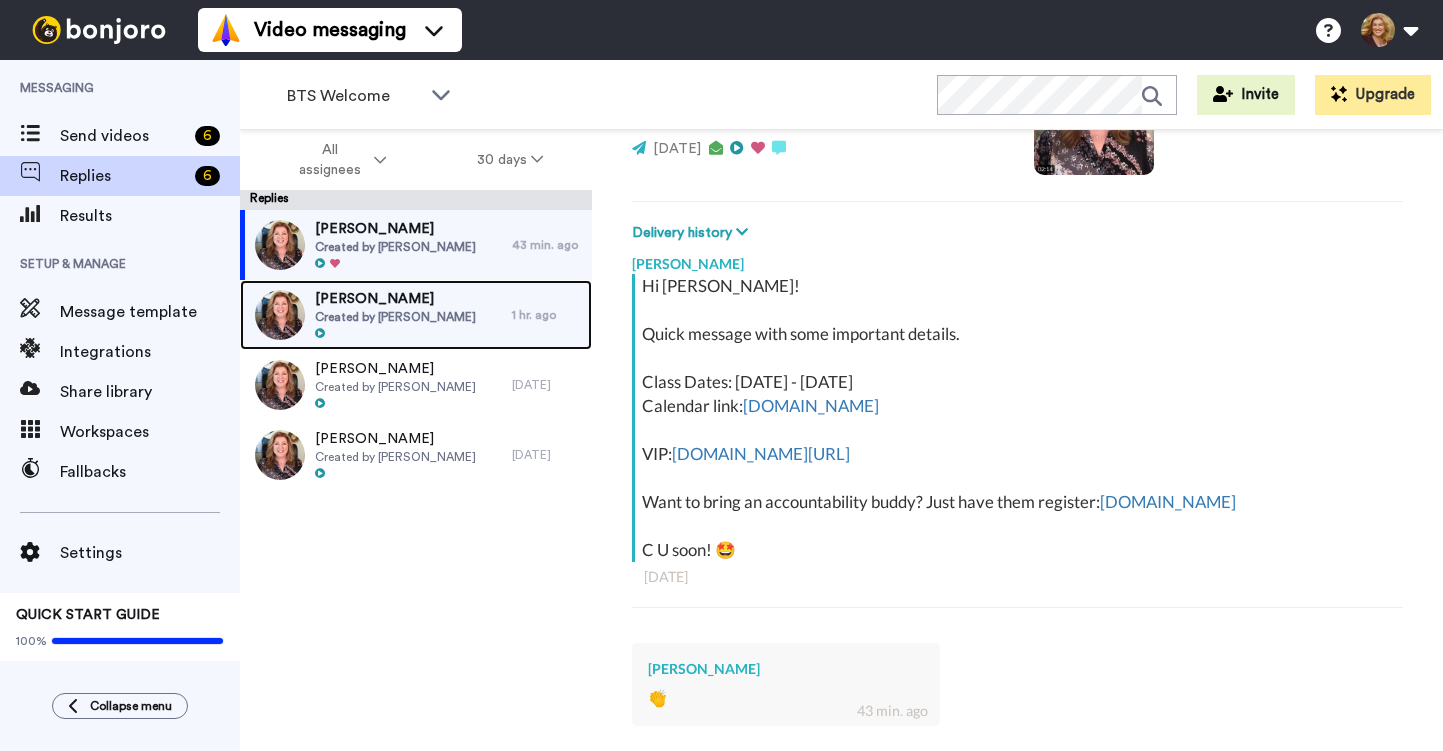click on "Teresa Cox Created by Bridget Brady" at bounding box center (376, 315) 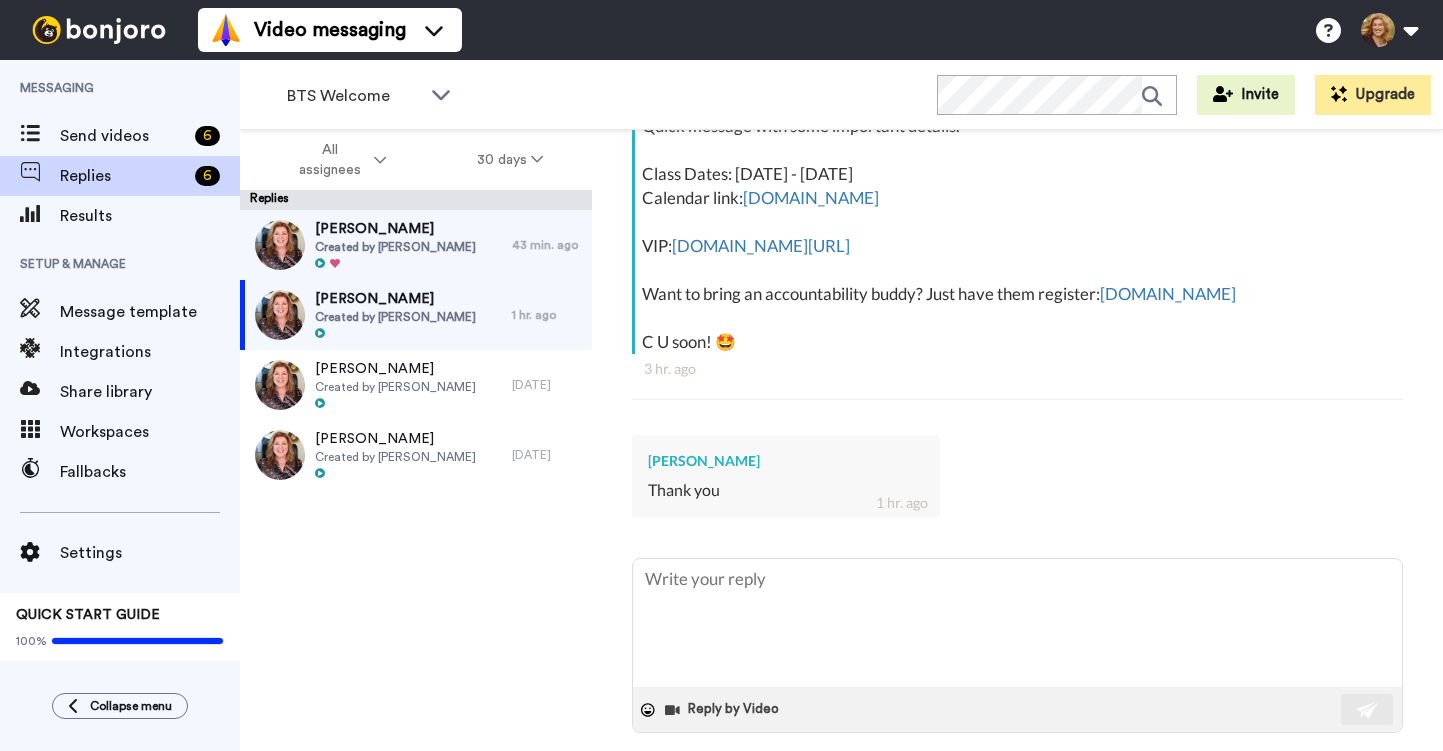 scroll, scrollTop: 452, scrollLeft: 0, axis: vertical 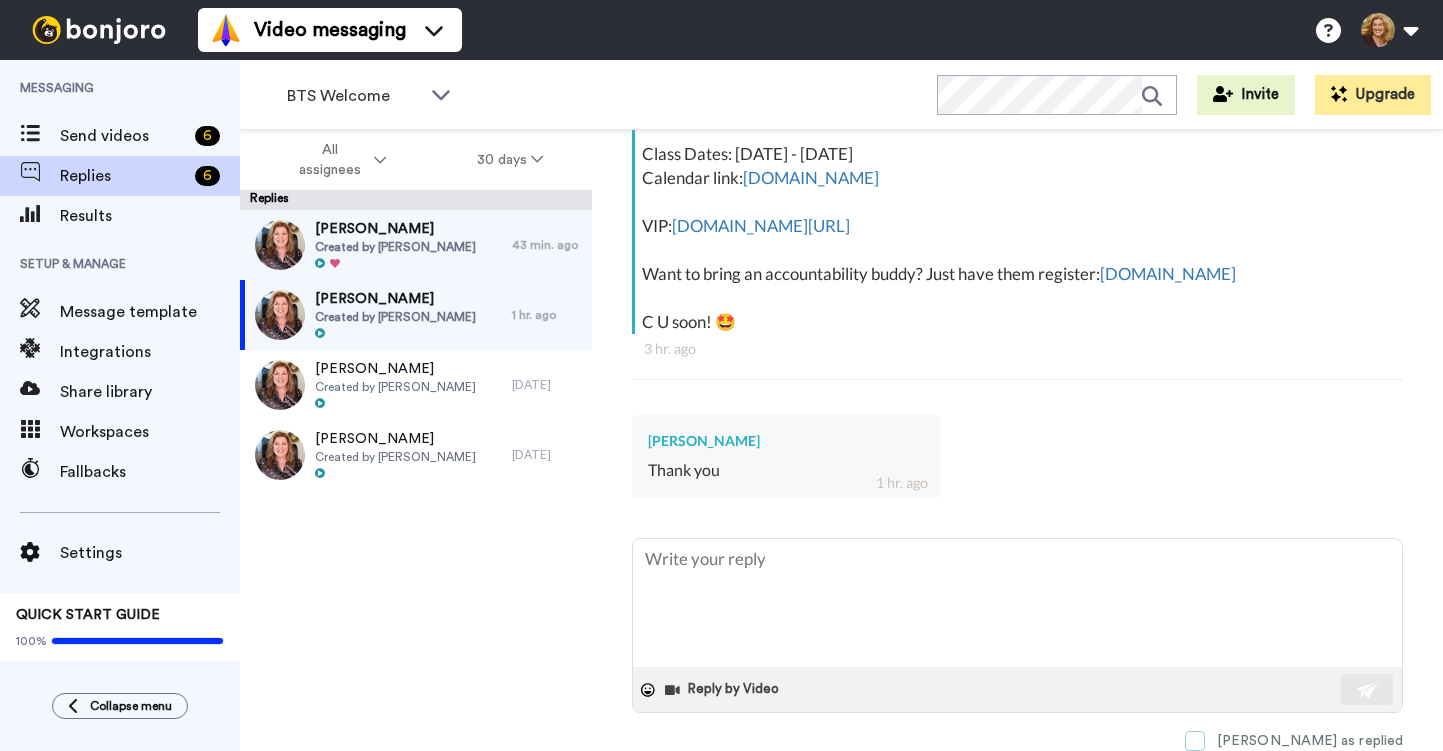 click at bounding box center [1195, 741] 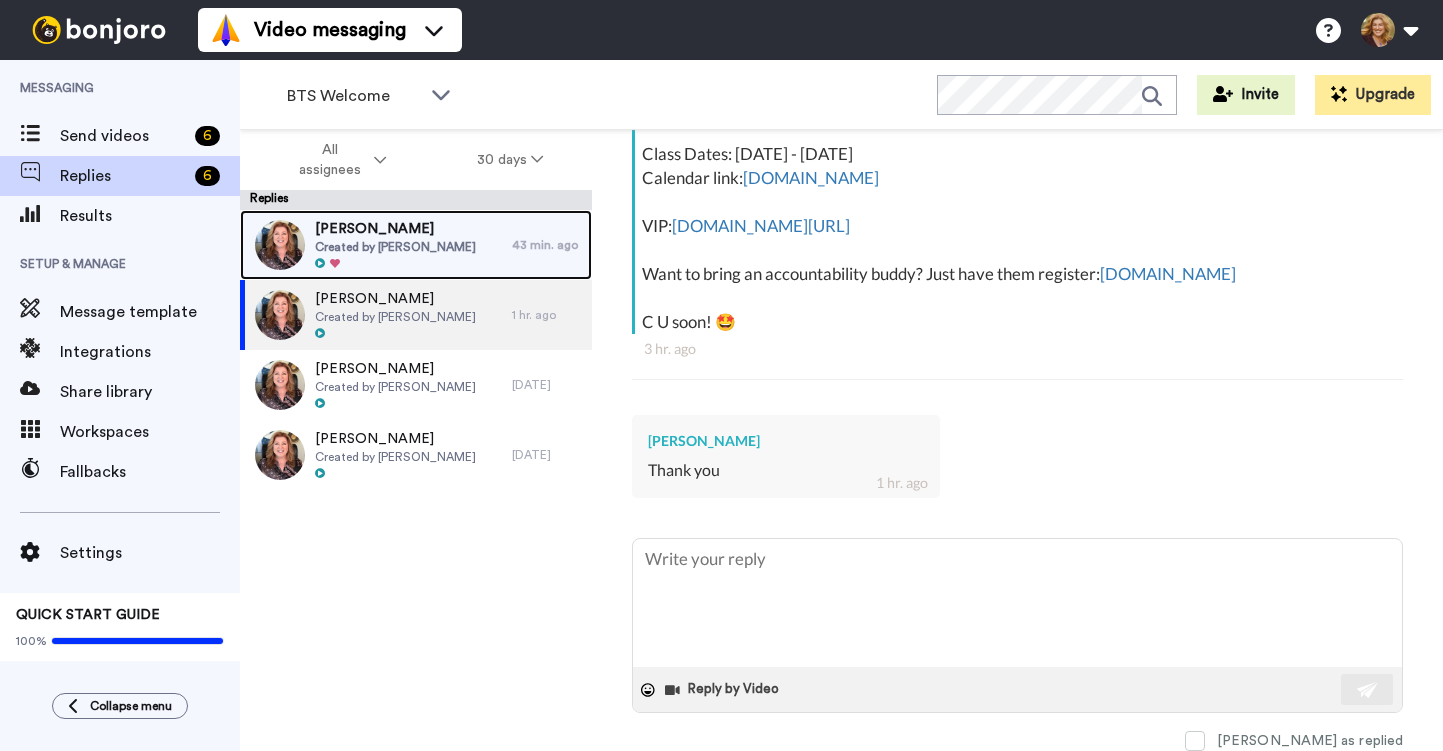 click on "Paige Martin Created by Bridget Brady" at bounding box center [376, 245] 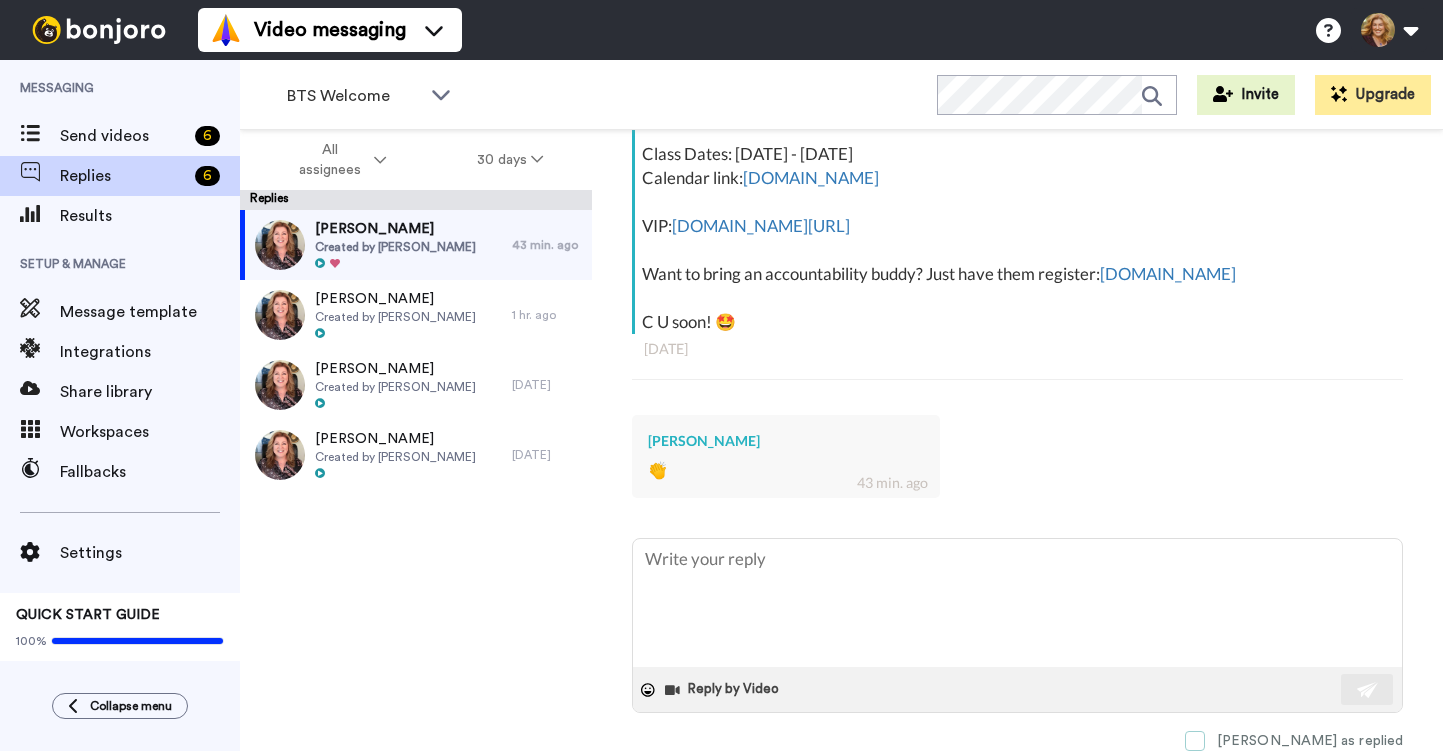 click at bounding box center [1195, 741] 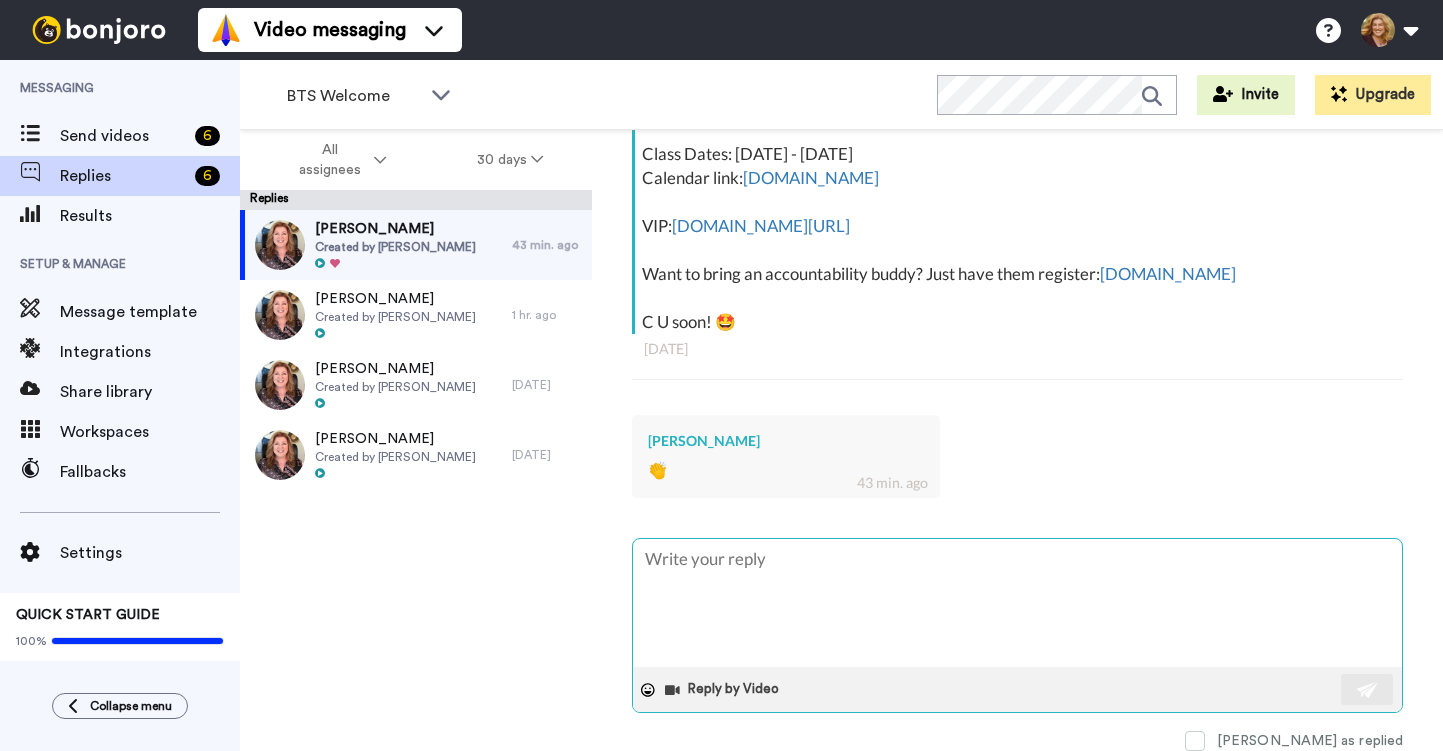 type on "x" 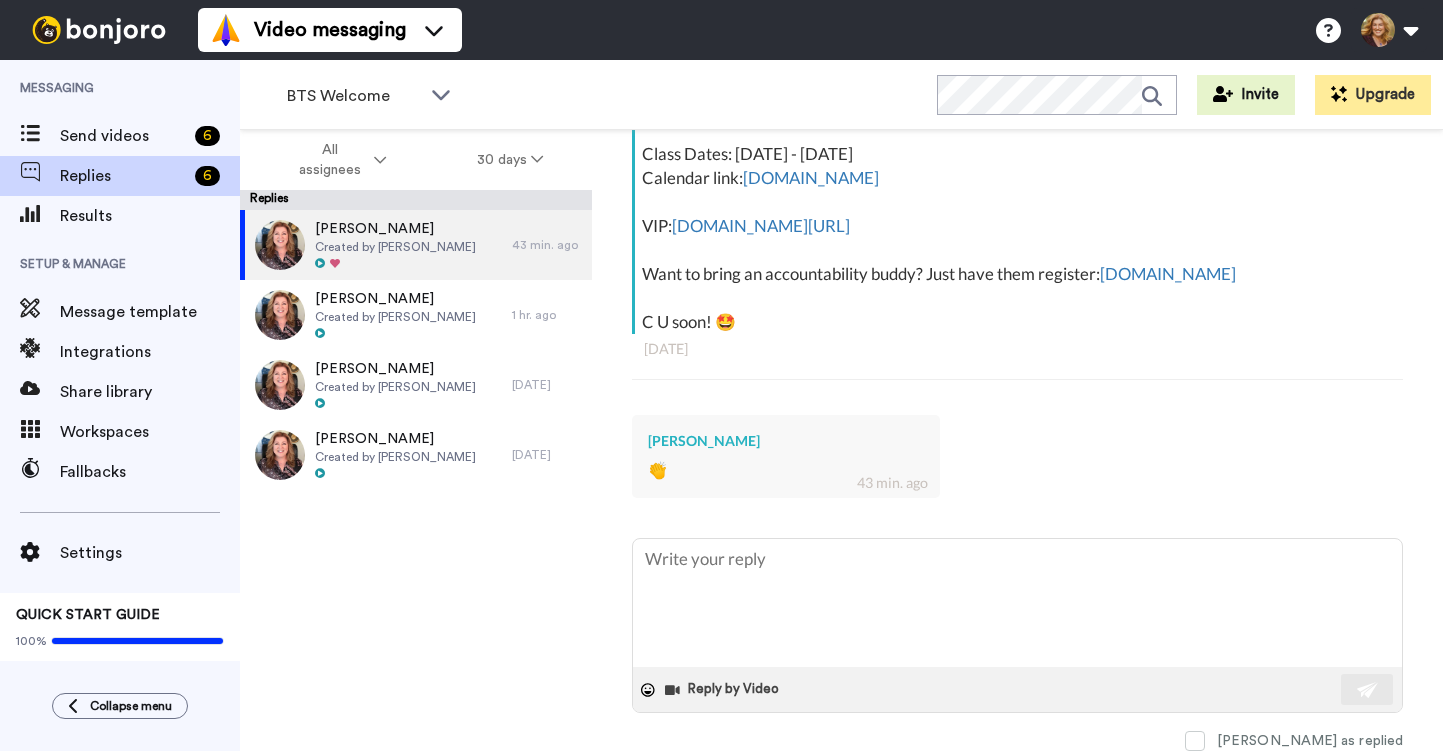 click on "Video messaging Switch to Video messaging Testimonials Settings Discover Help & Support Case studies Bonjoro Tools   Help docs   Settings My Profile Change Password Billing Affiliates Help Docs Settings Logout" at bounding box center (820, 30) 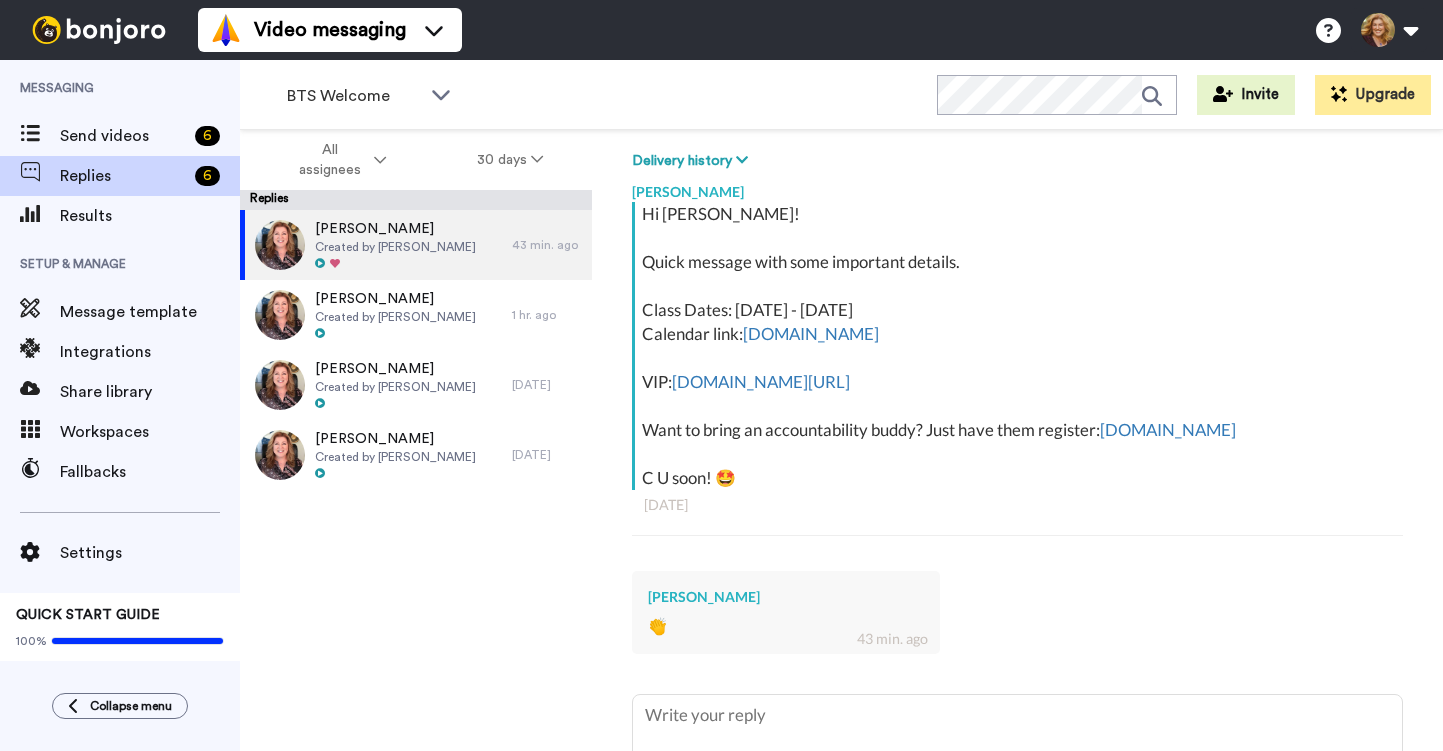 scroll, scrollTop: 0, scrollLeft: 0, axis: both 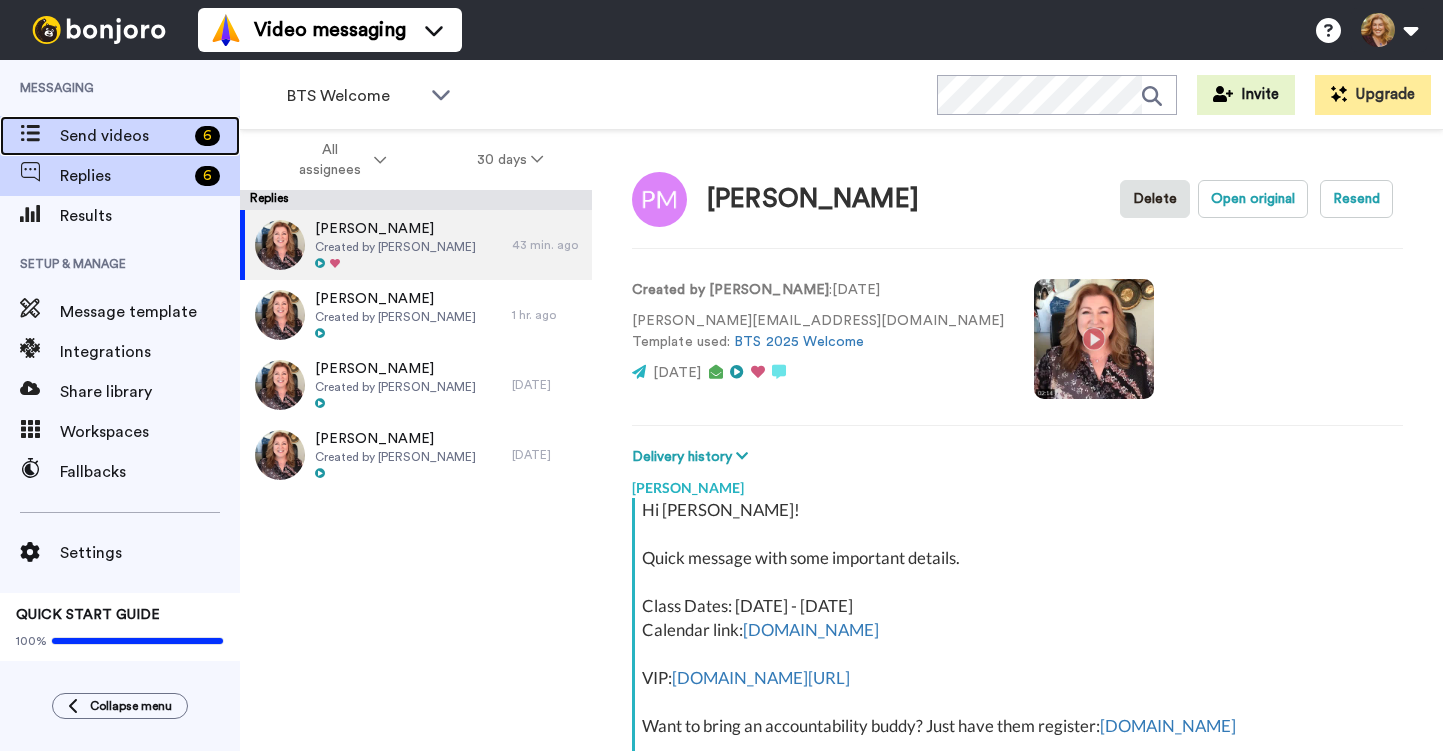 click on "Send videos" at bounding box center (123, 136) 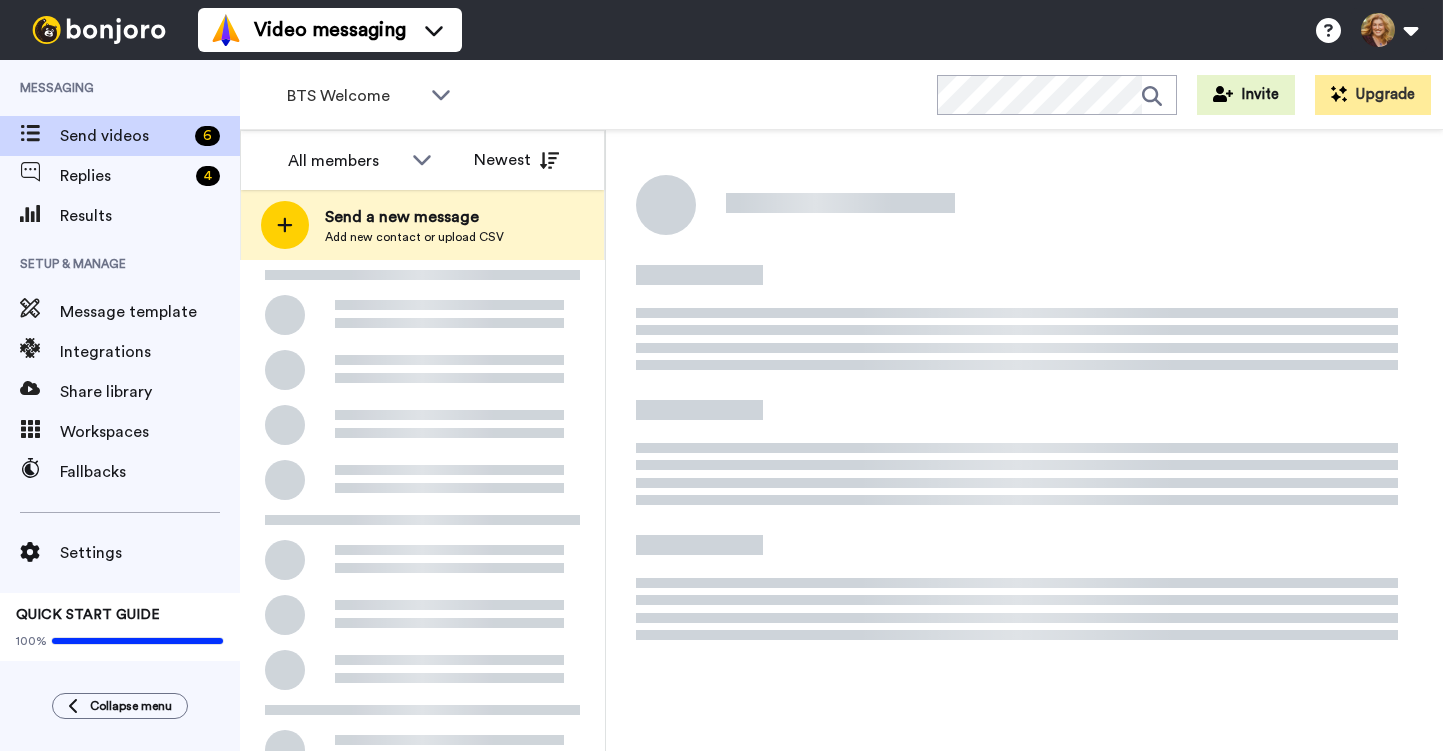 scroll, scrollTop: 0, scrollLeft: 0, axis: both 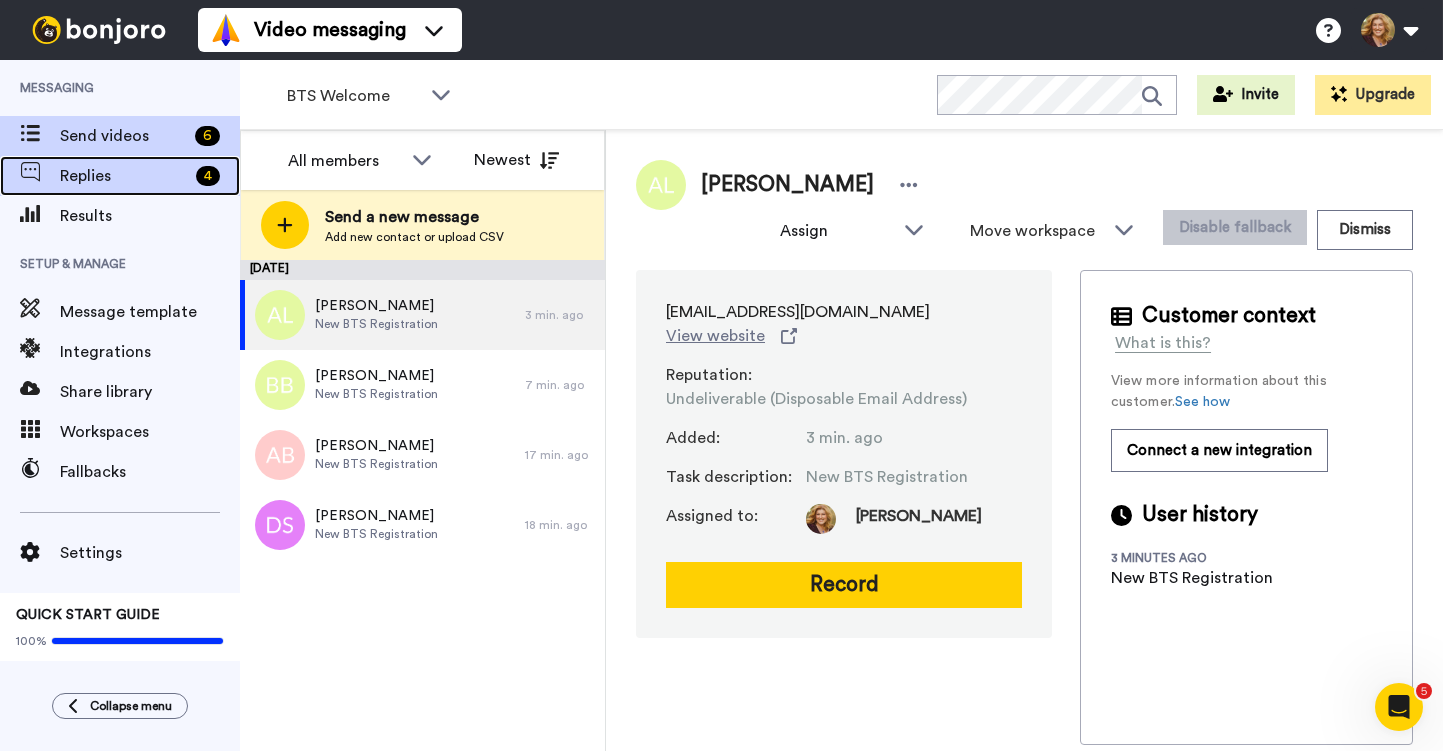 click on "Replies" at bounding box center (124, 176) 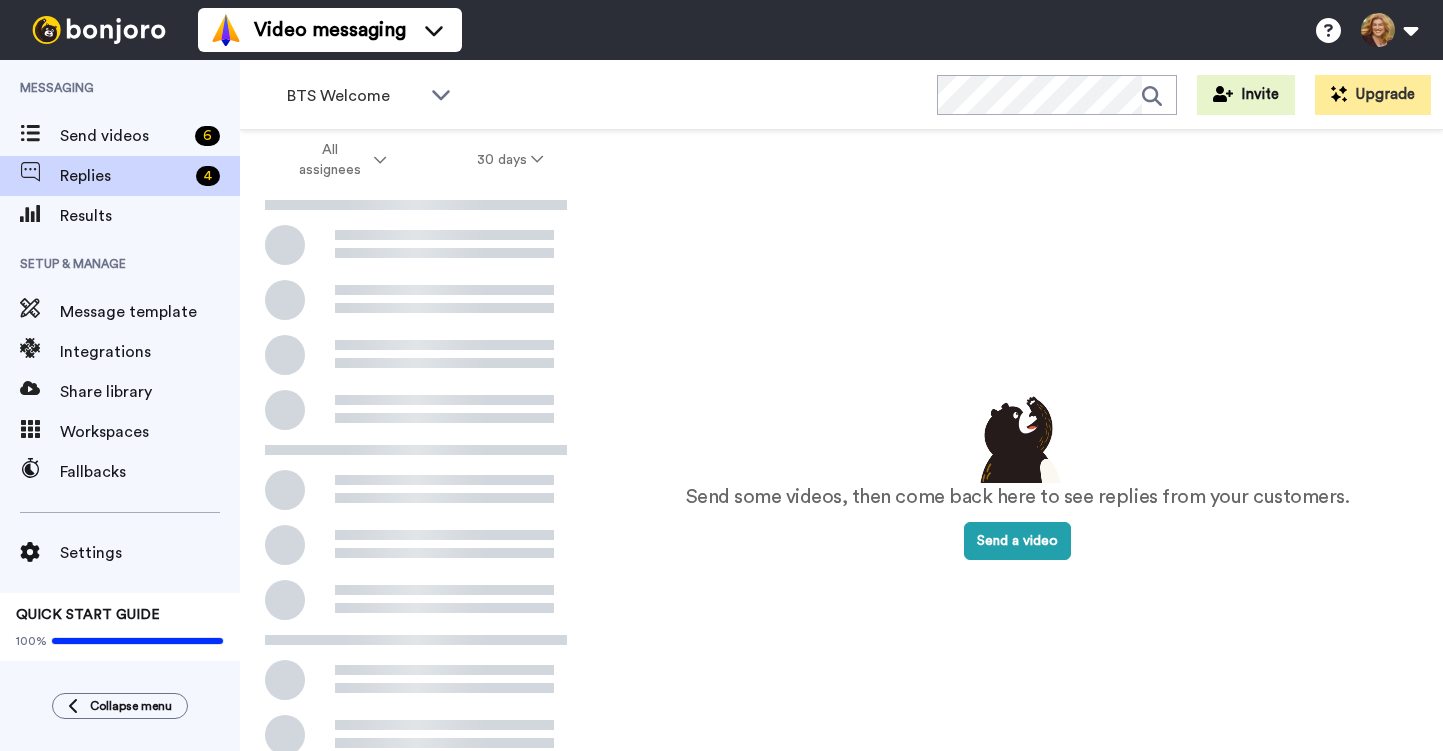 scroll, scrollTop: 0, scrollLeft: 0, axis: both 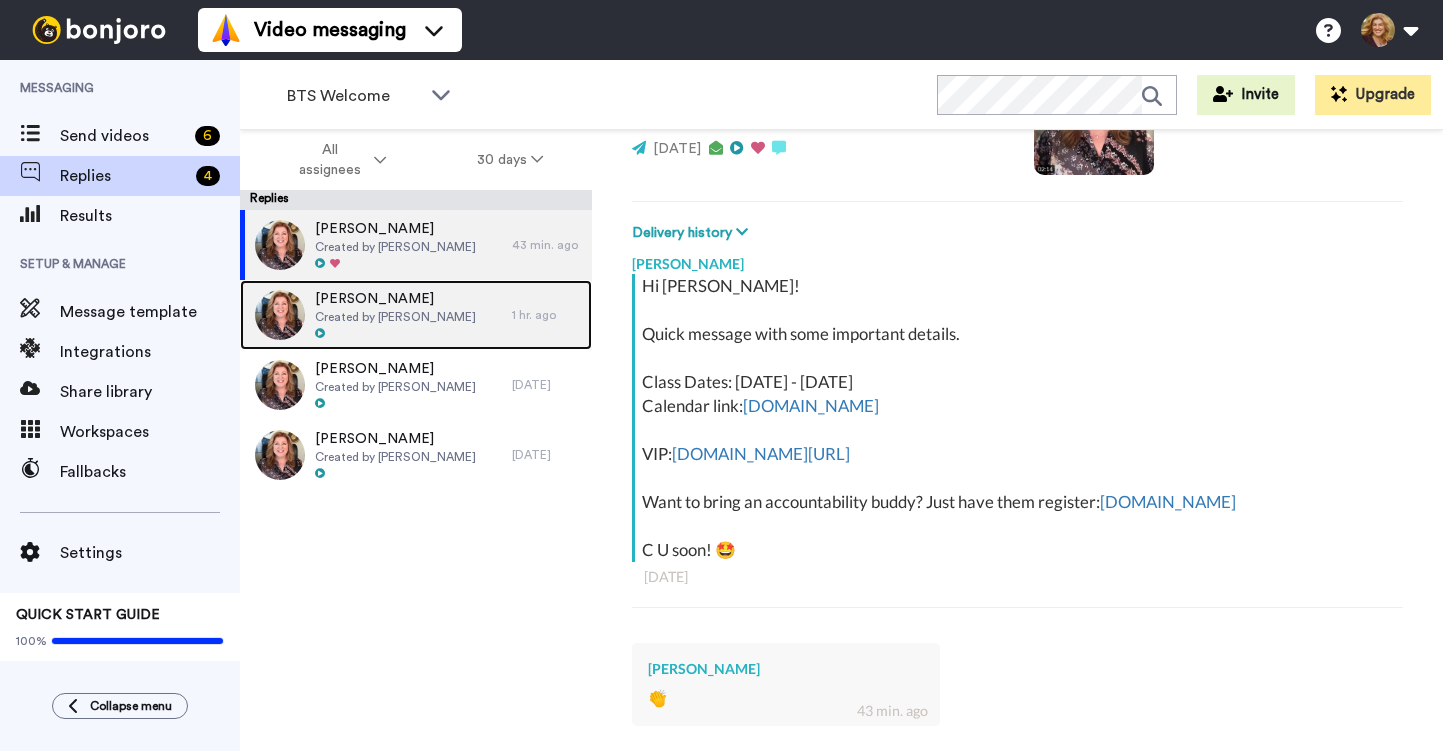 click on "Created by [PERSON_NAME]" at bounding box center (395, 317) 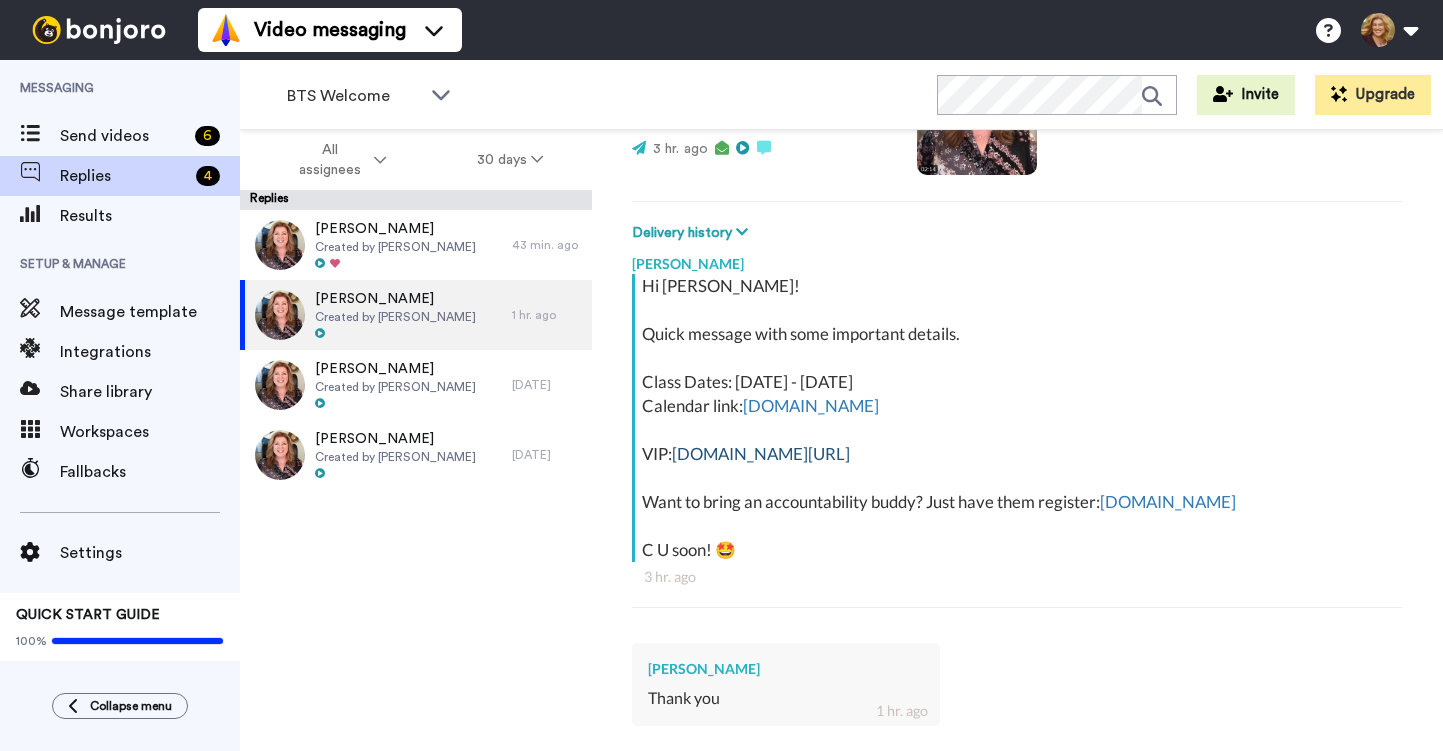 scroll, scrollTop: 452, scrollLeft: 0, axis: vertical 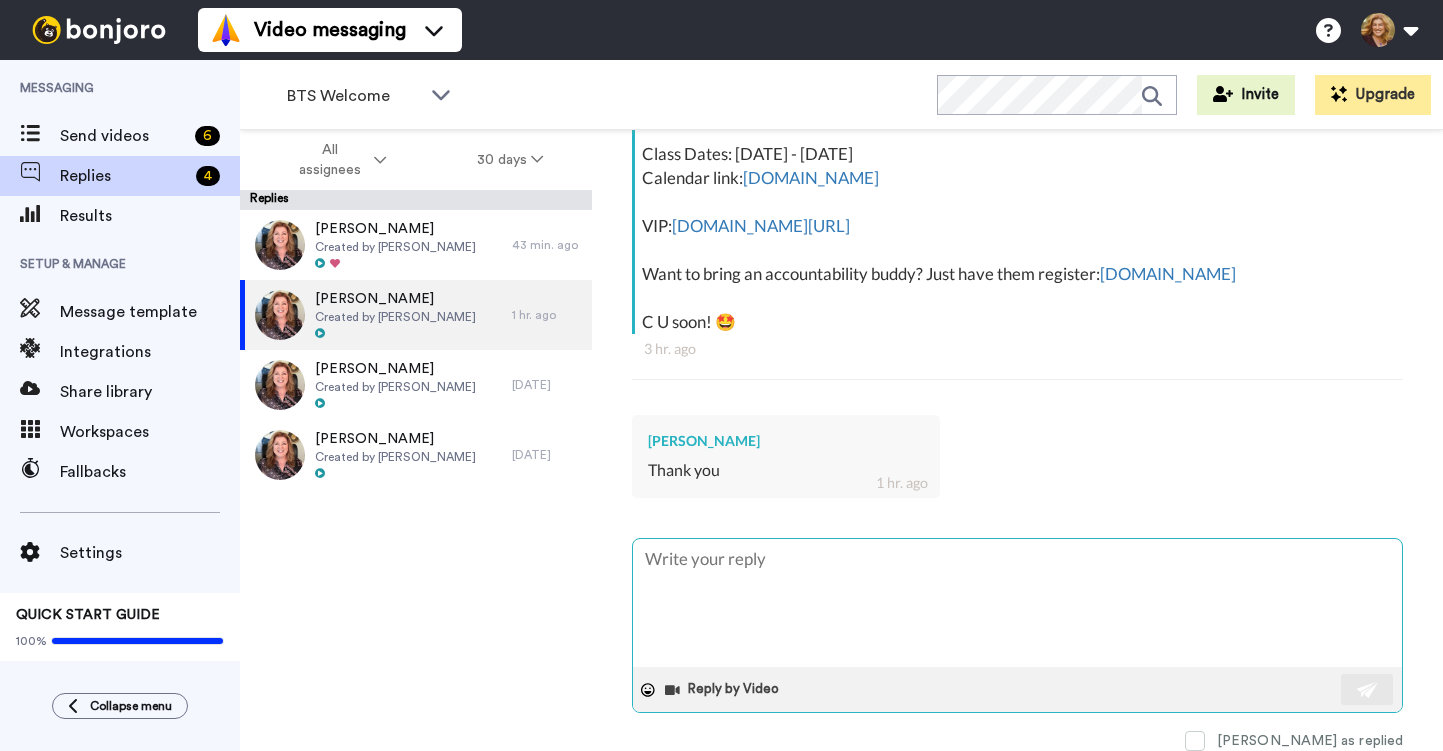 click at bounding box center (1017, 603) 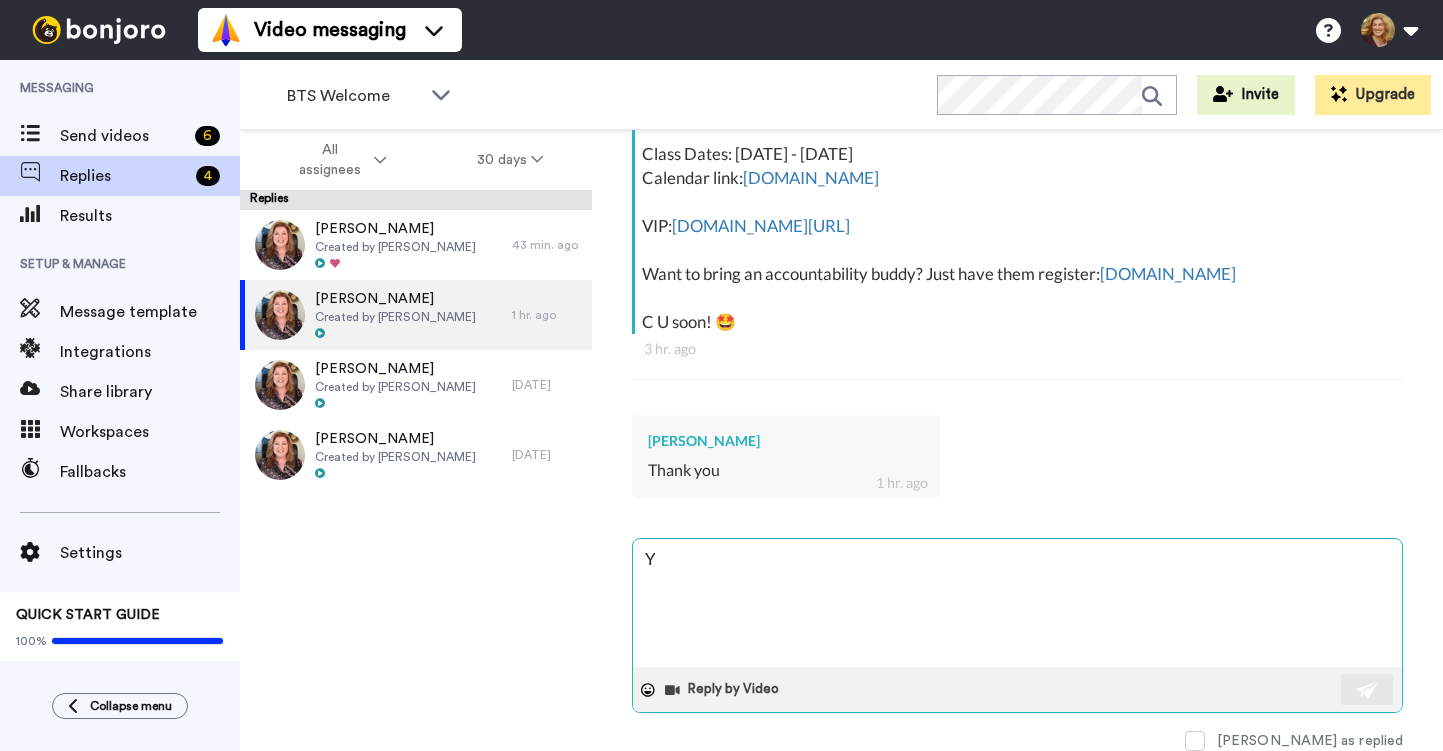 type on "x" 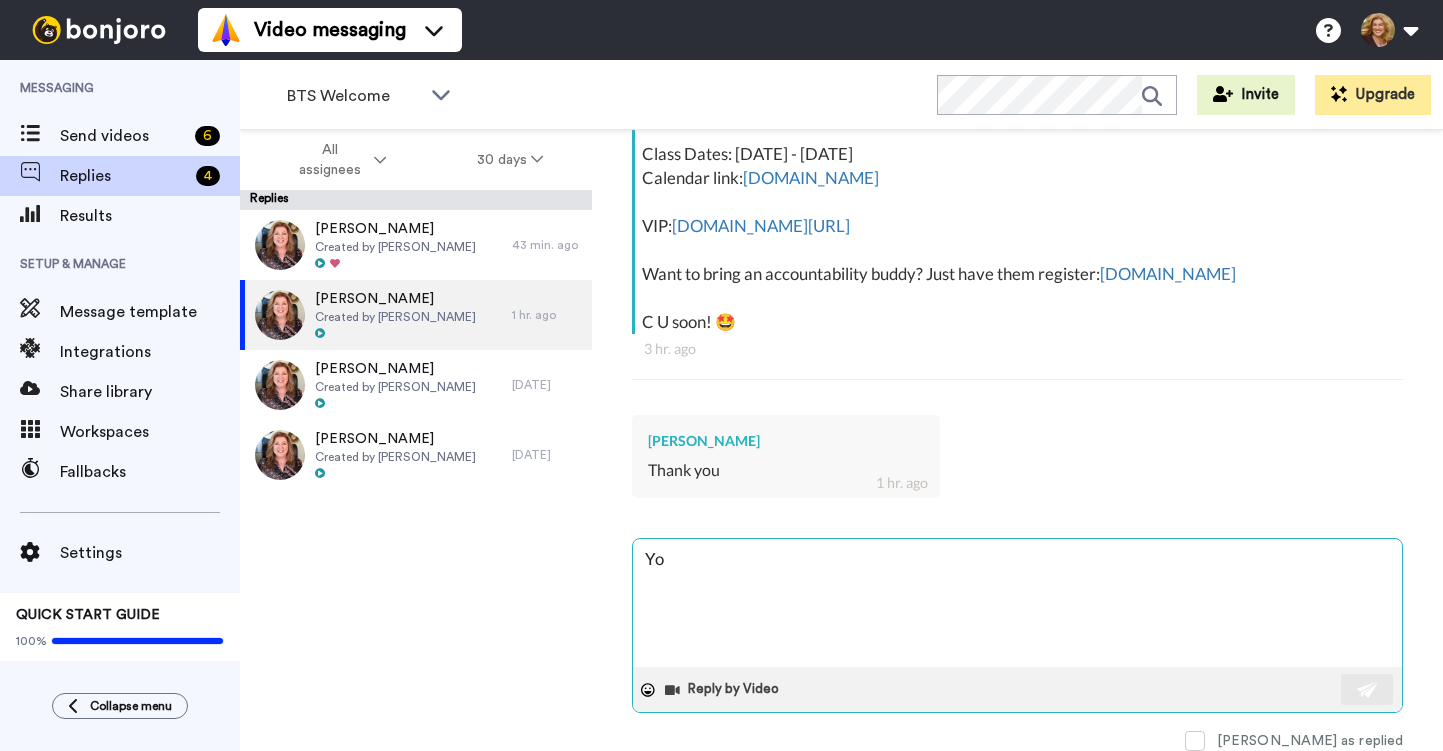 type on "x" 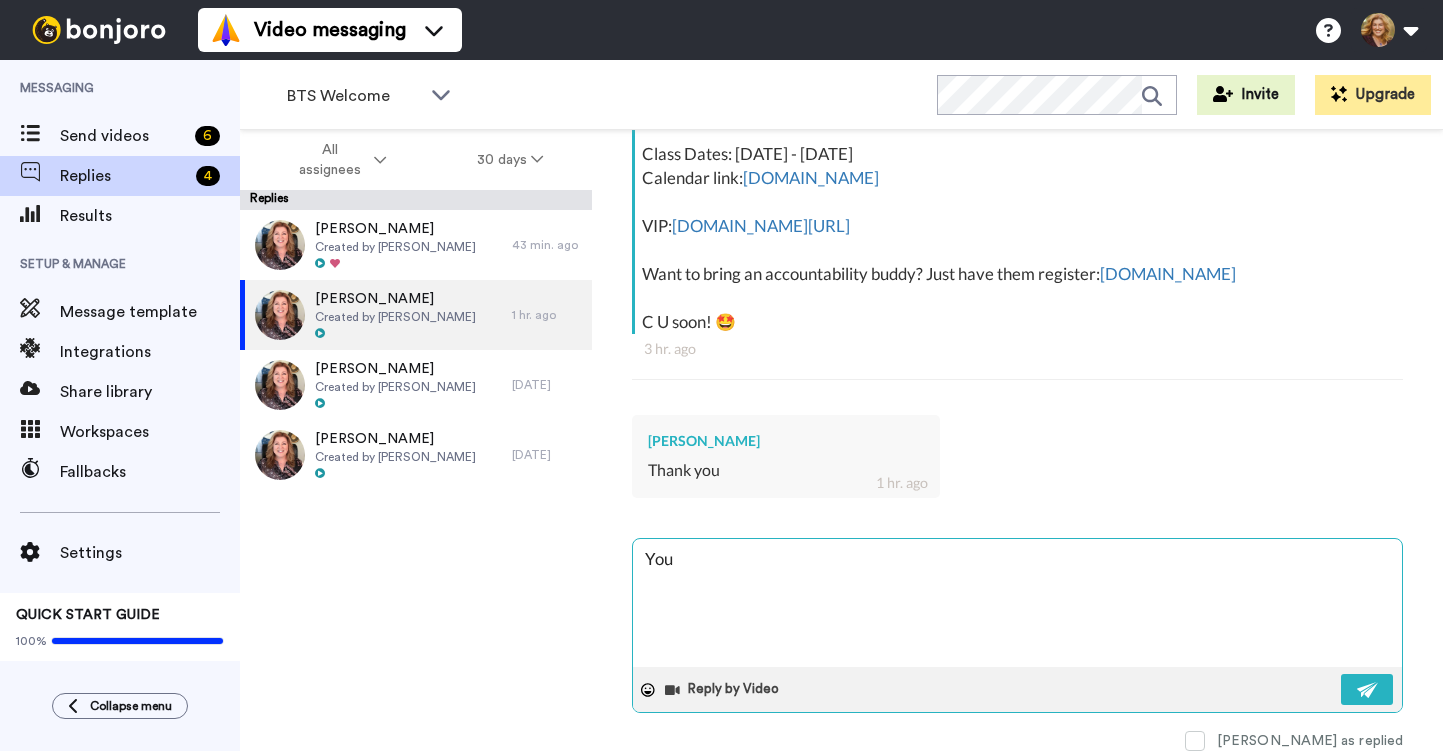 type on "x" 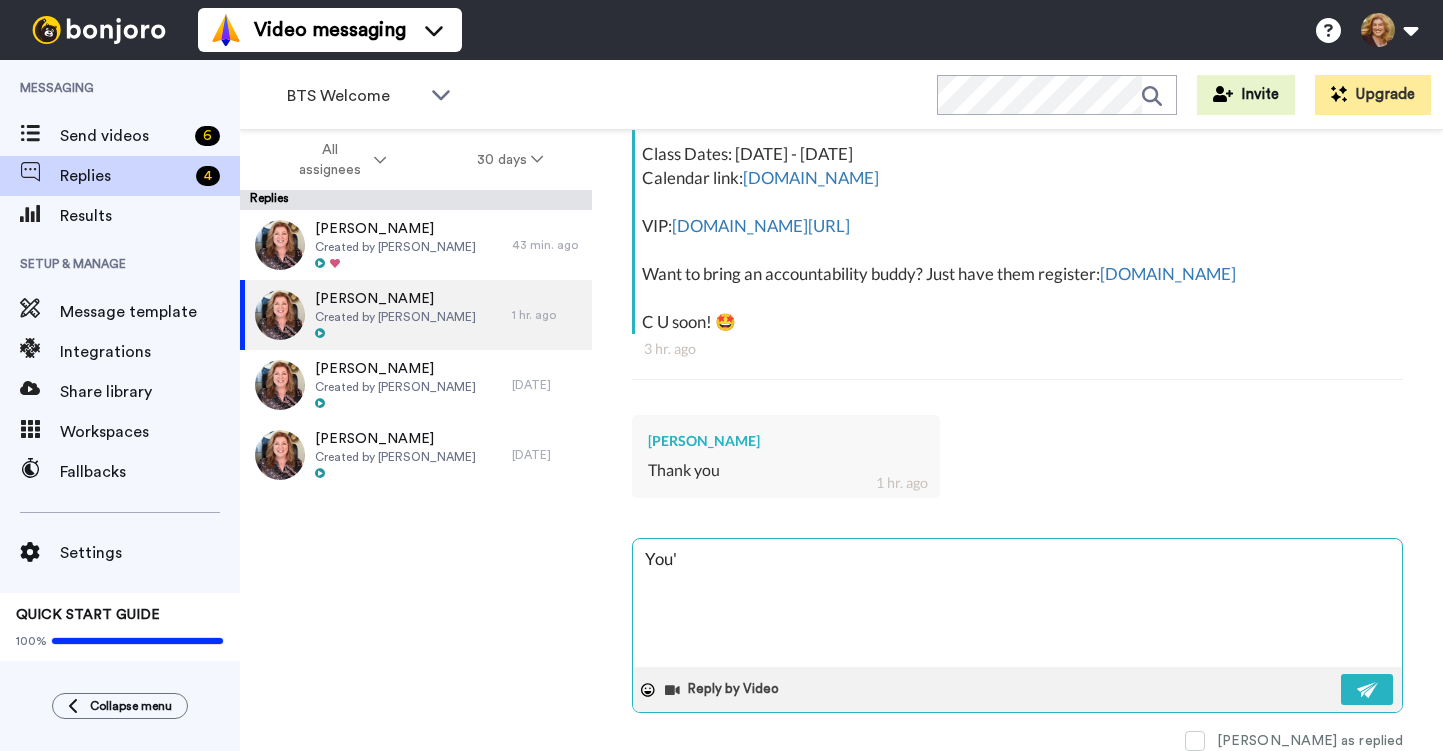 type on "x" 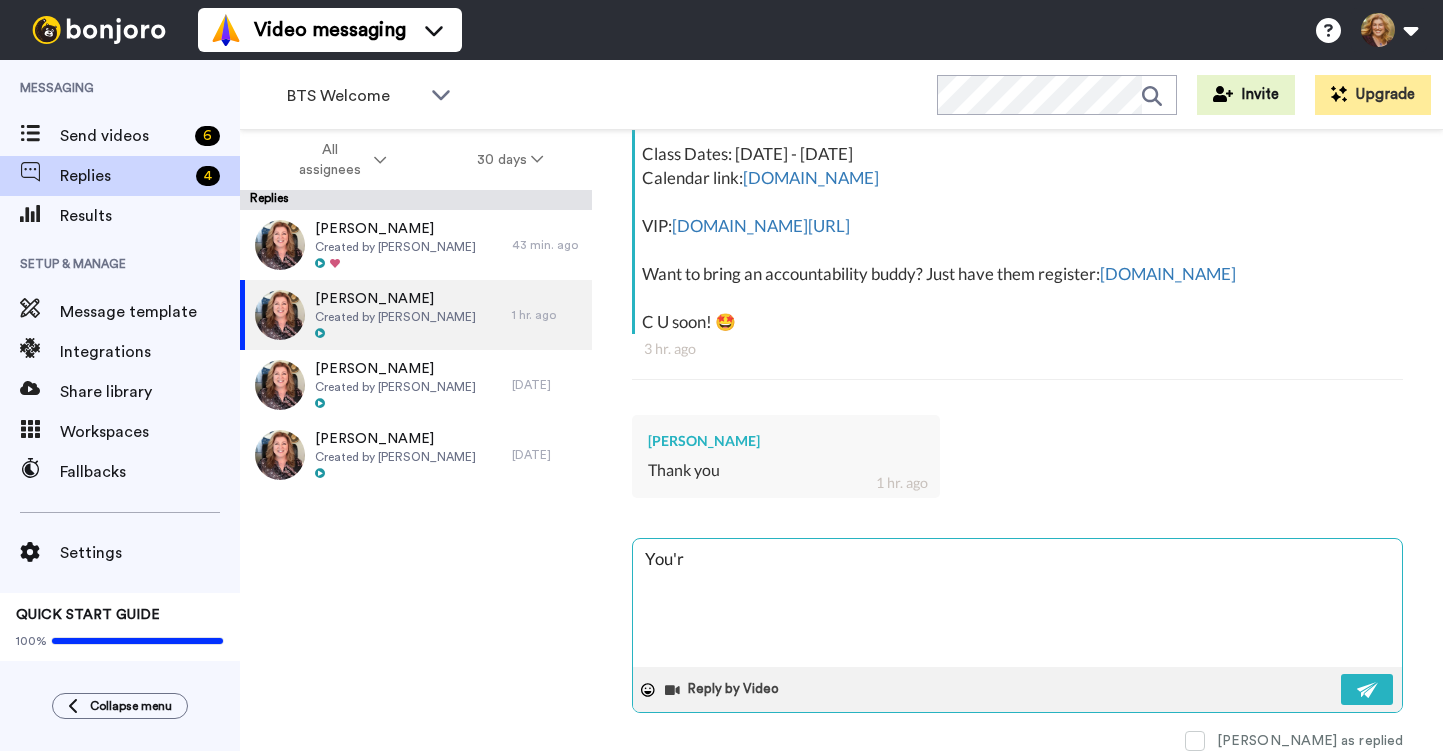 type on "x" 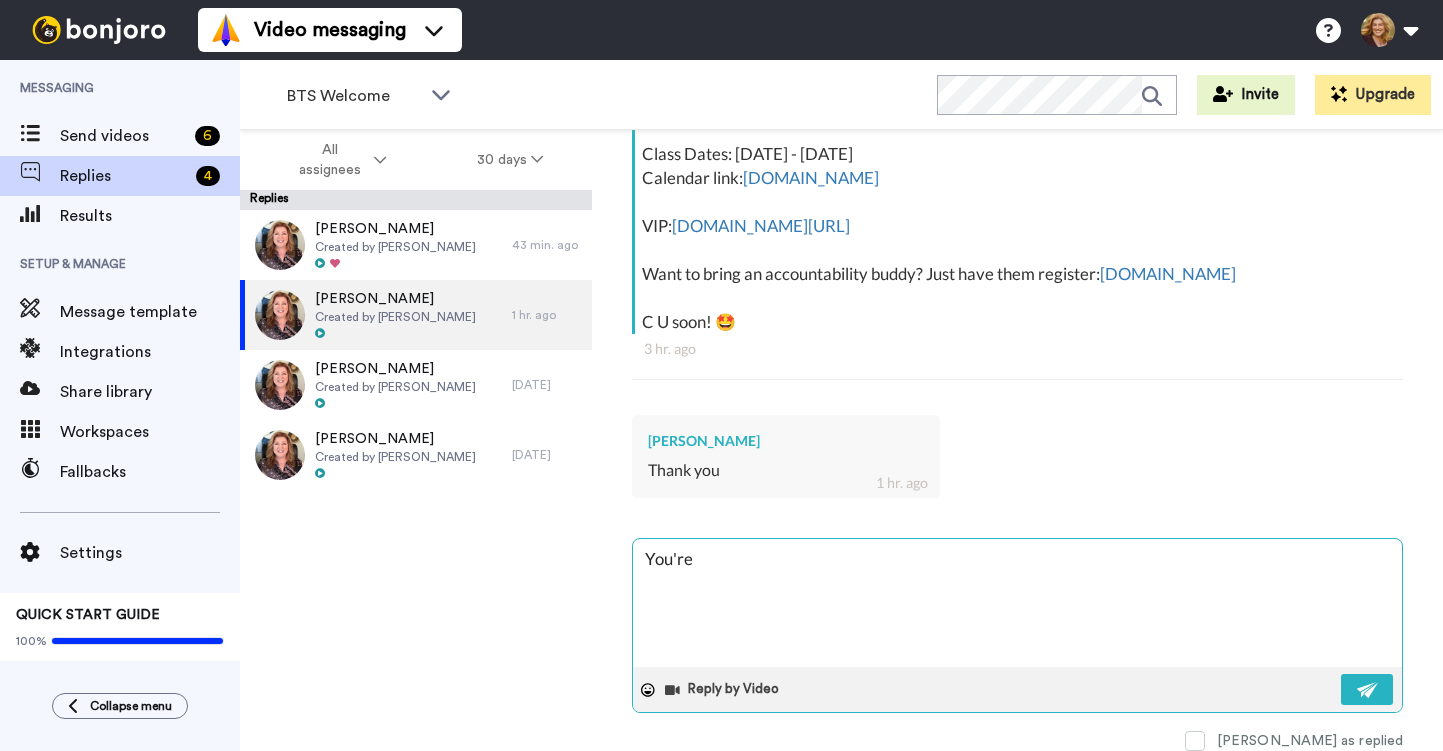 type on "x" 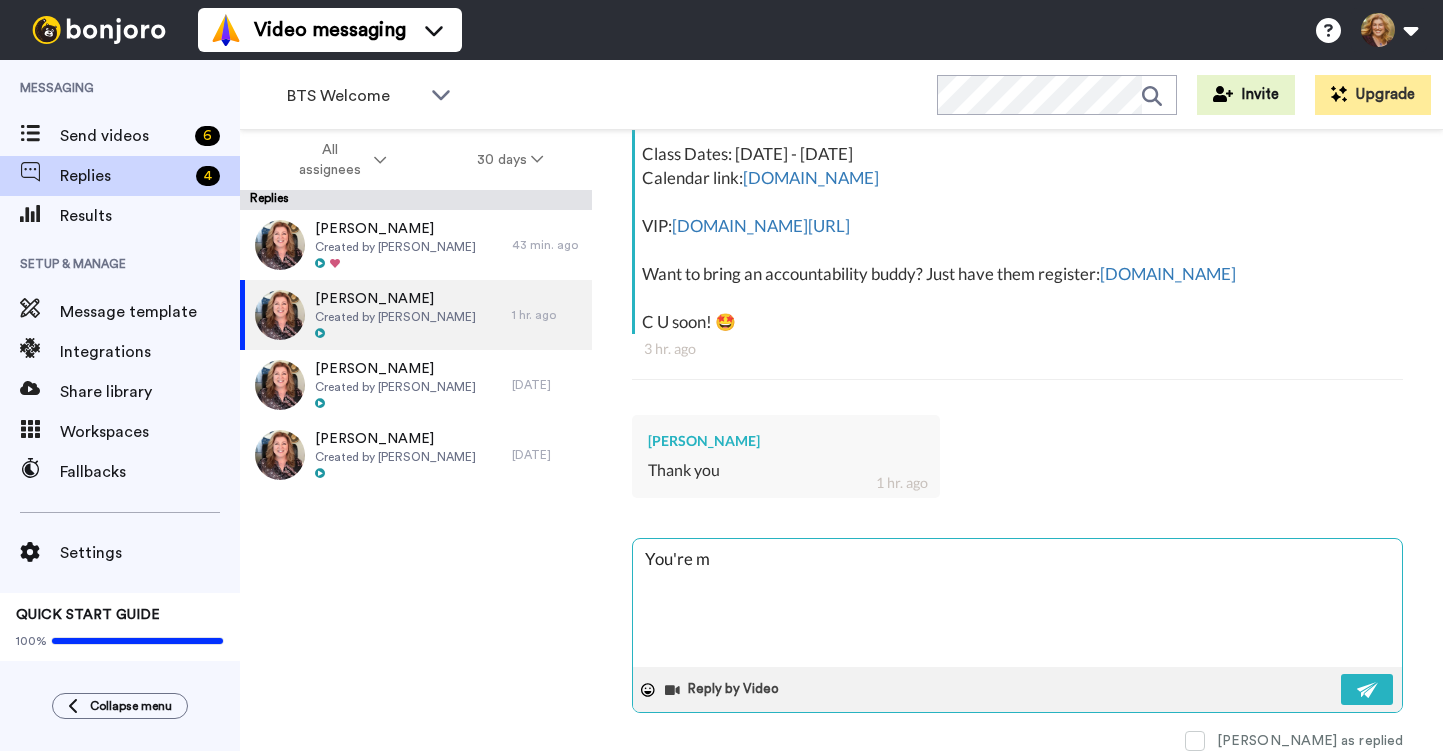 type on "x" 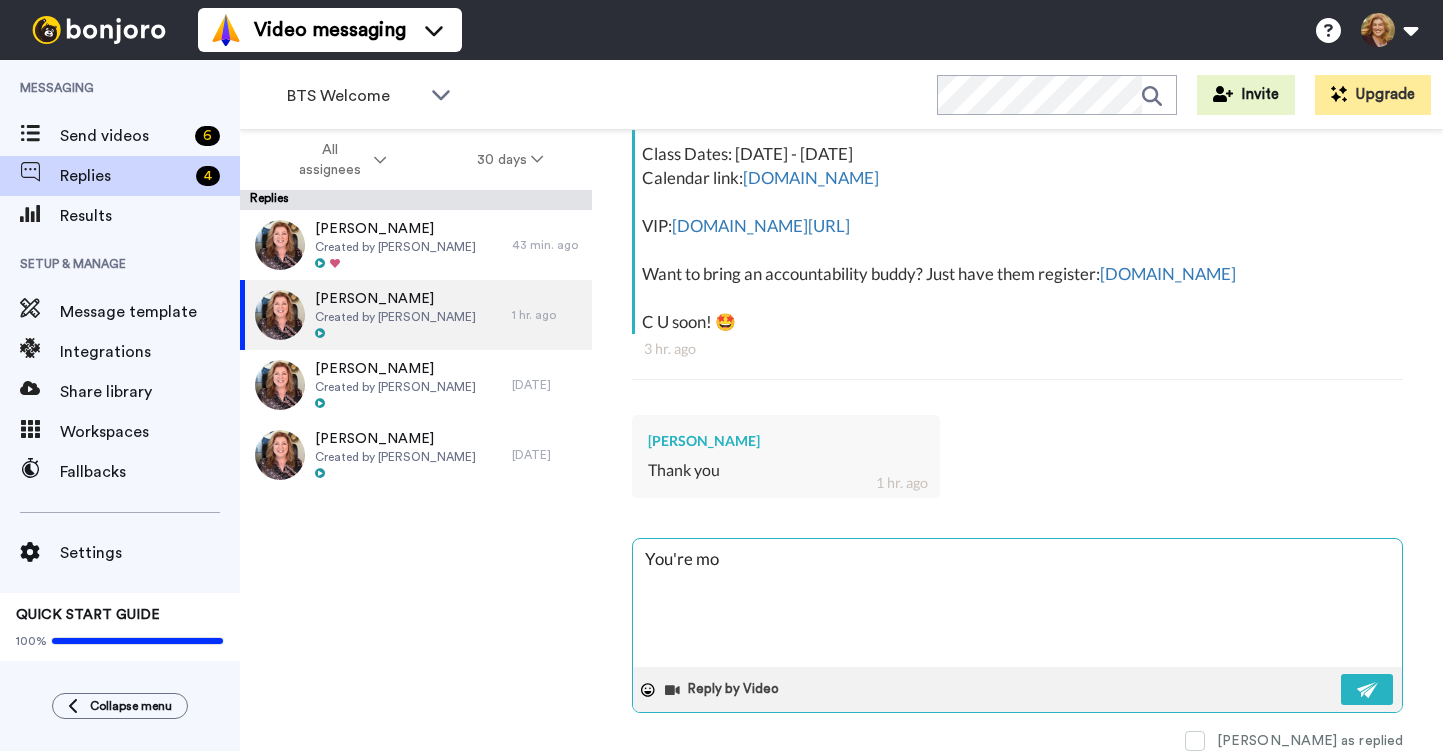 type on "x" 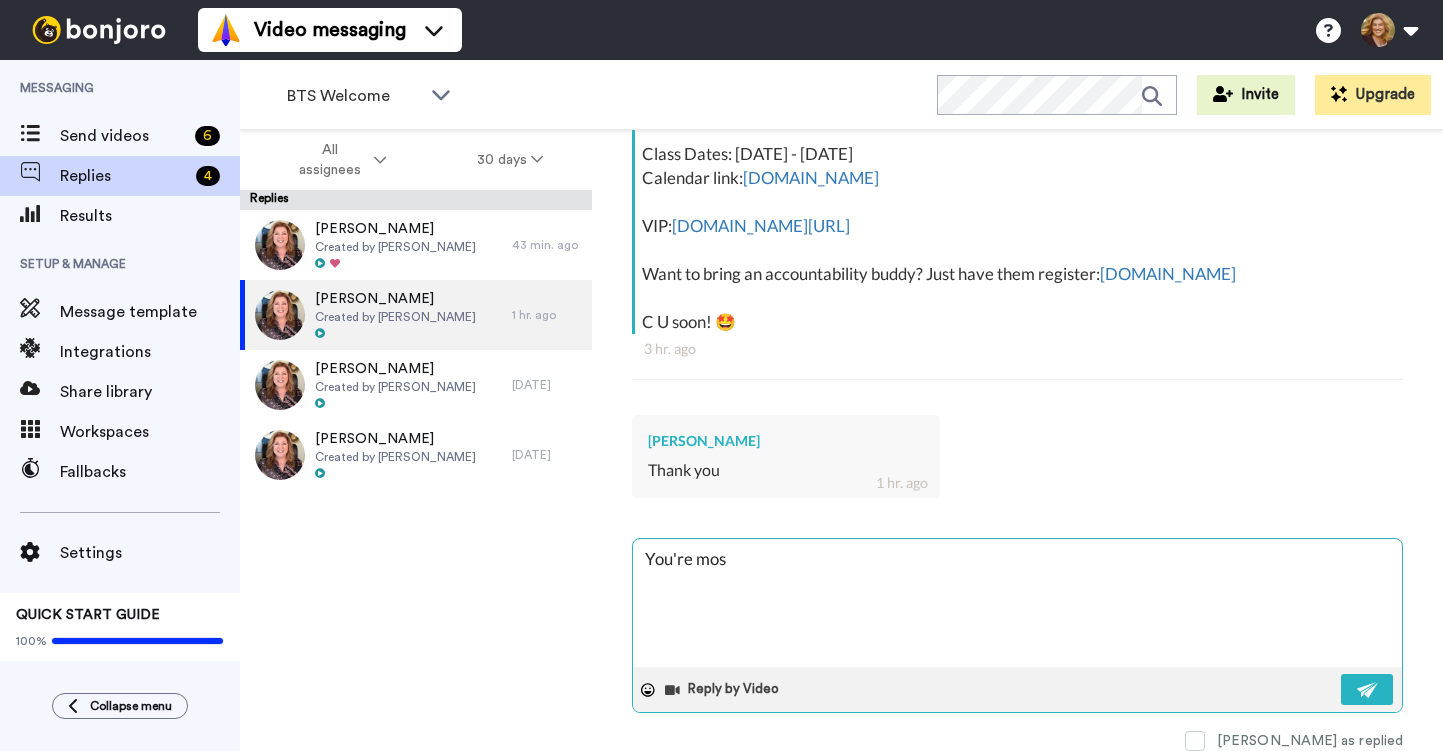 type on "x" 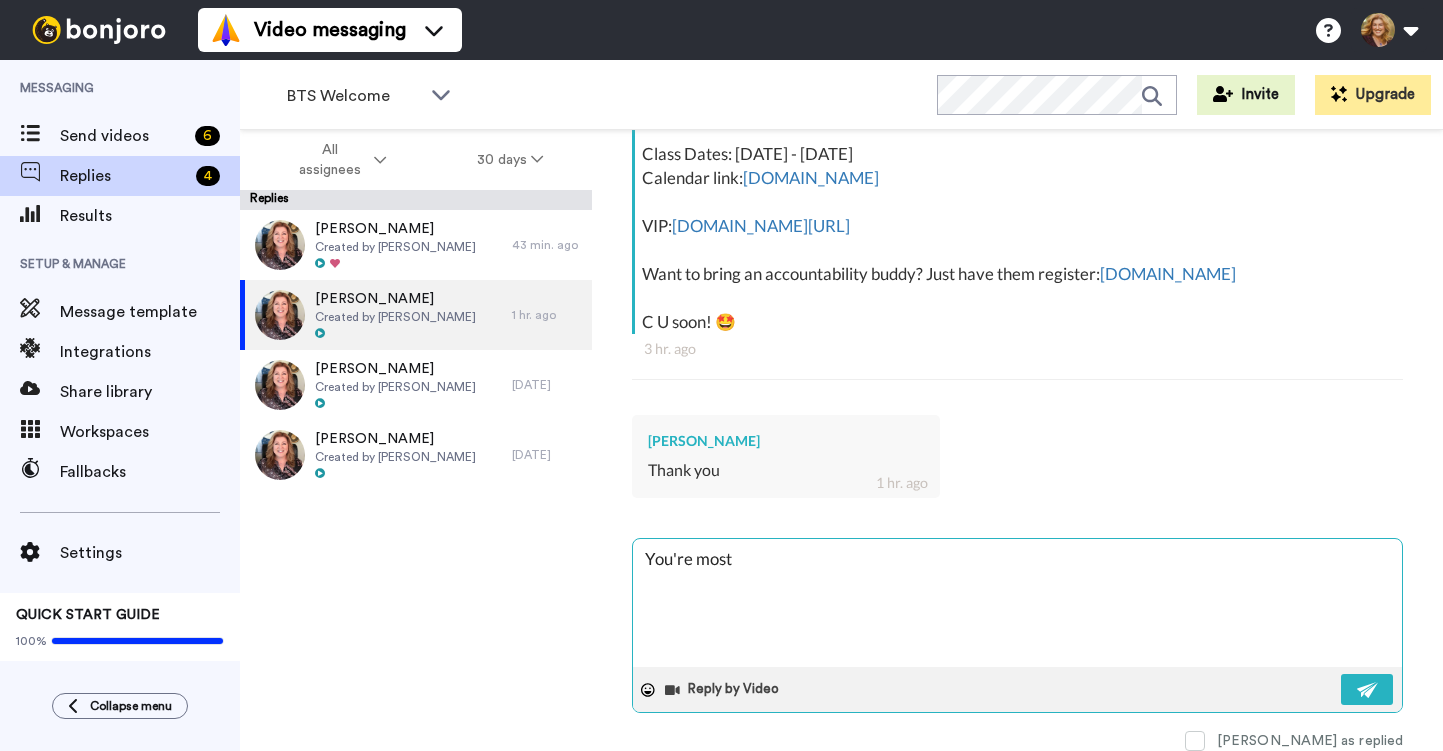 type on "x" 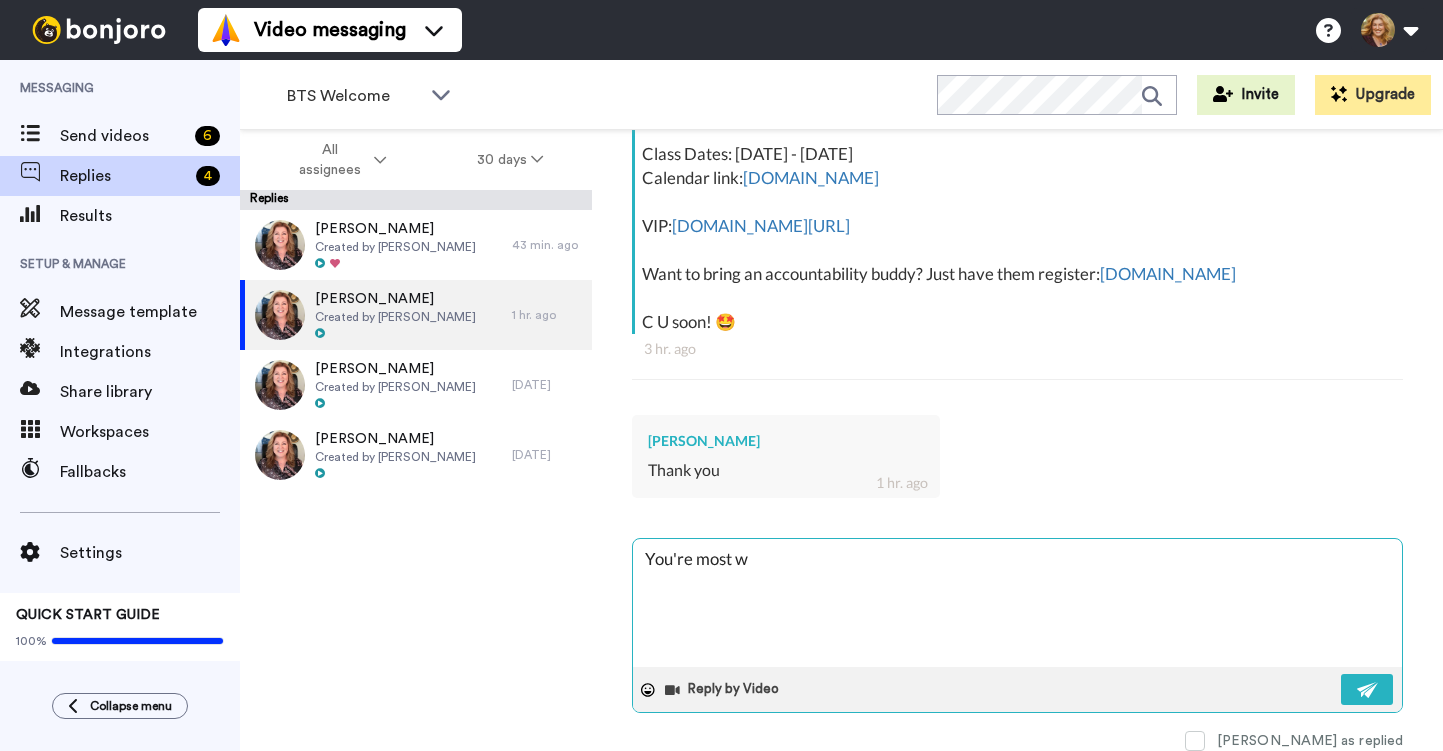 type on "x" 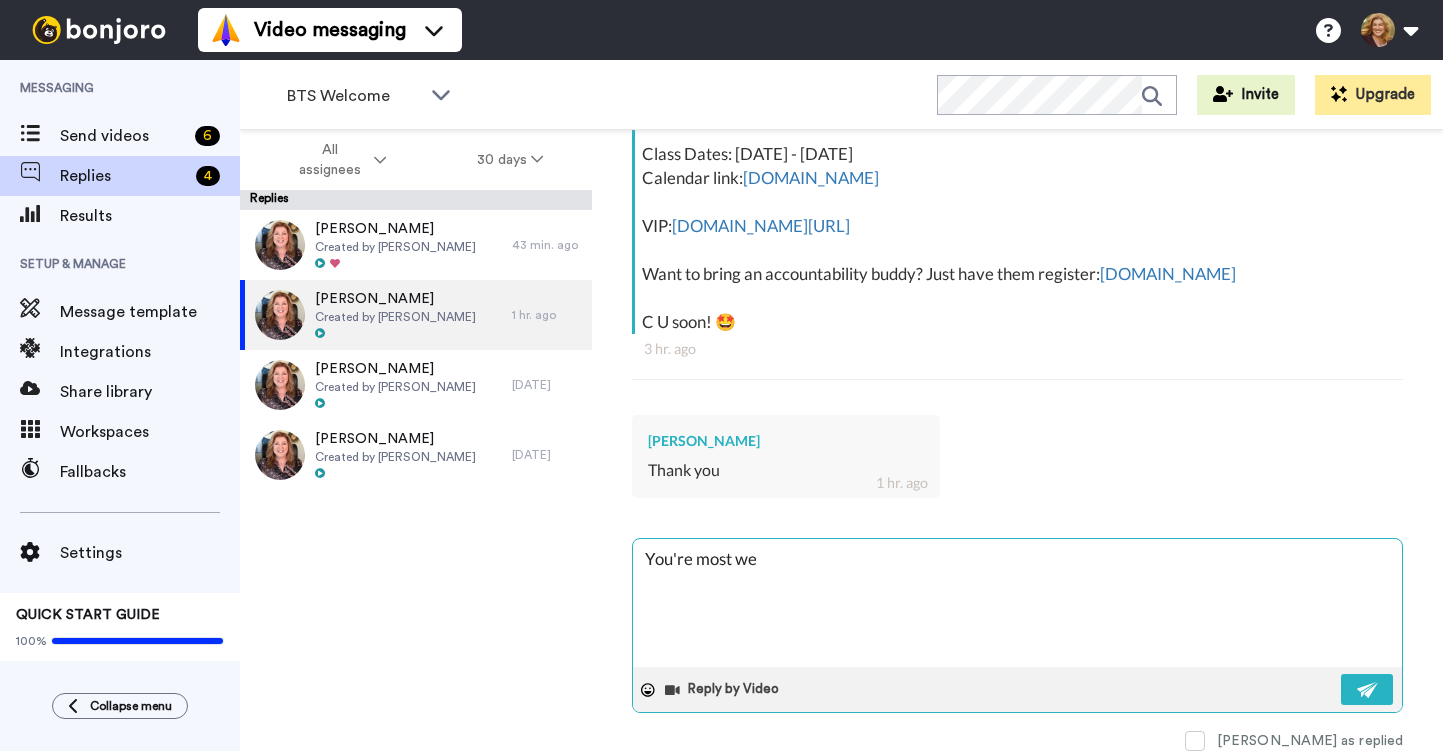 type on "x" 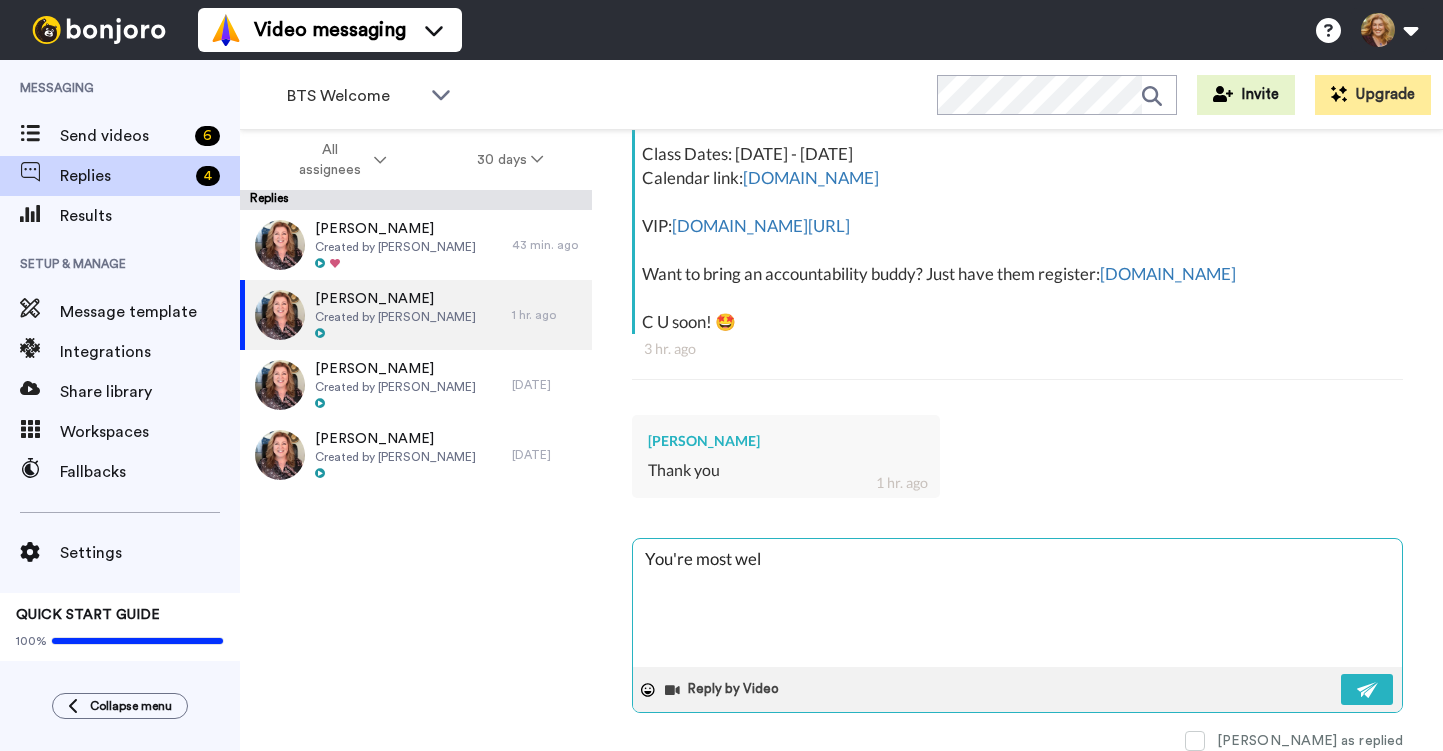type on "x" 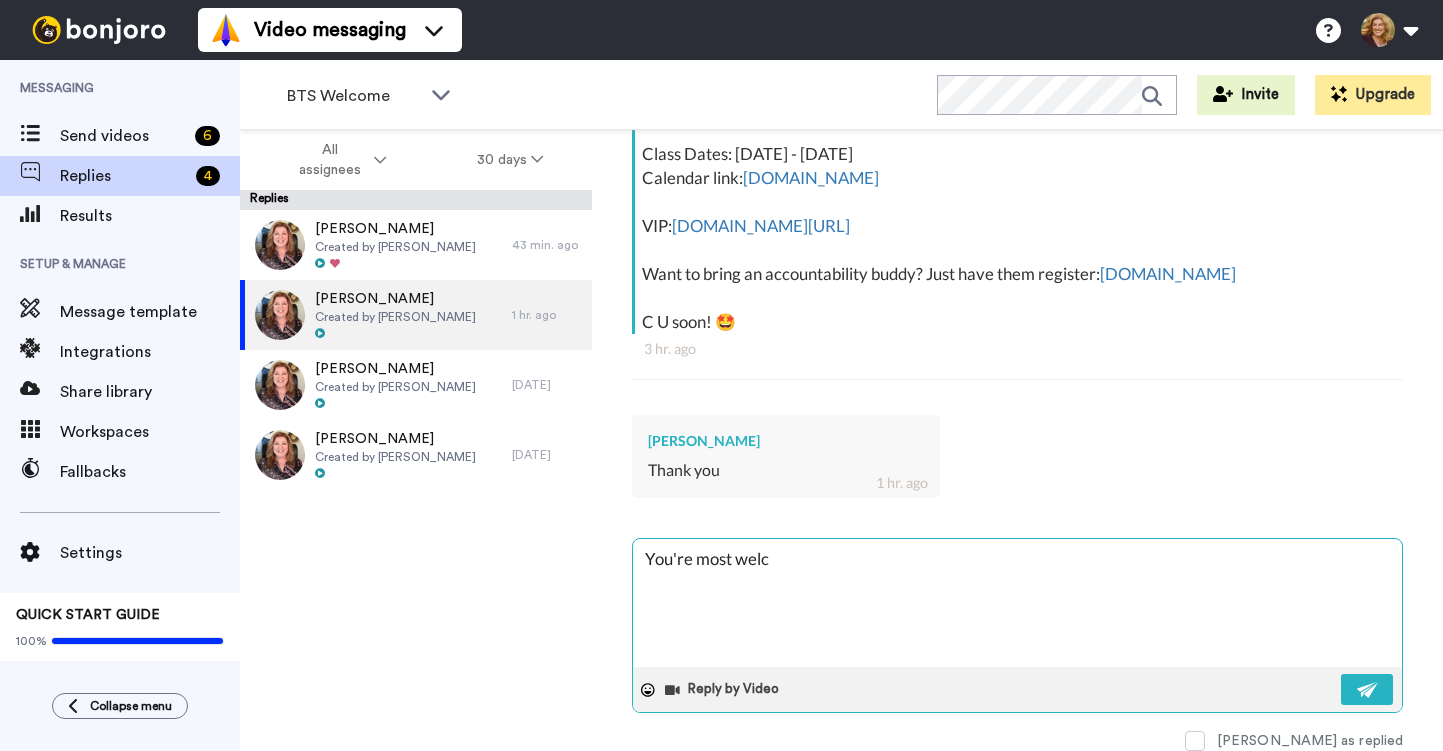 type on "x" 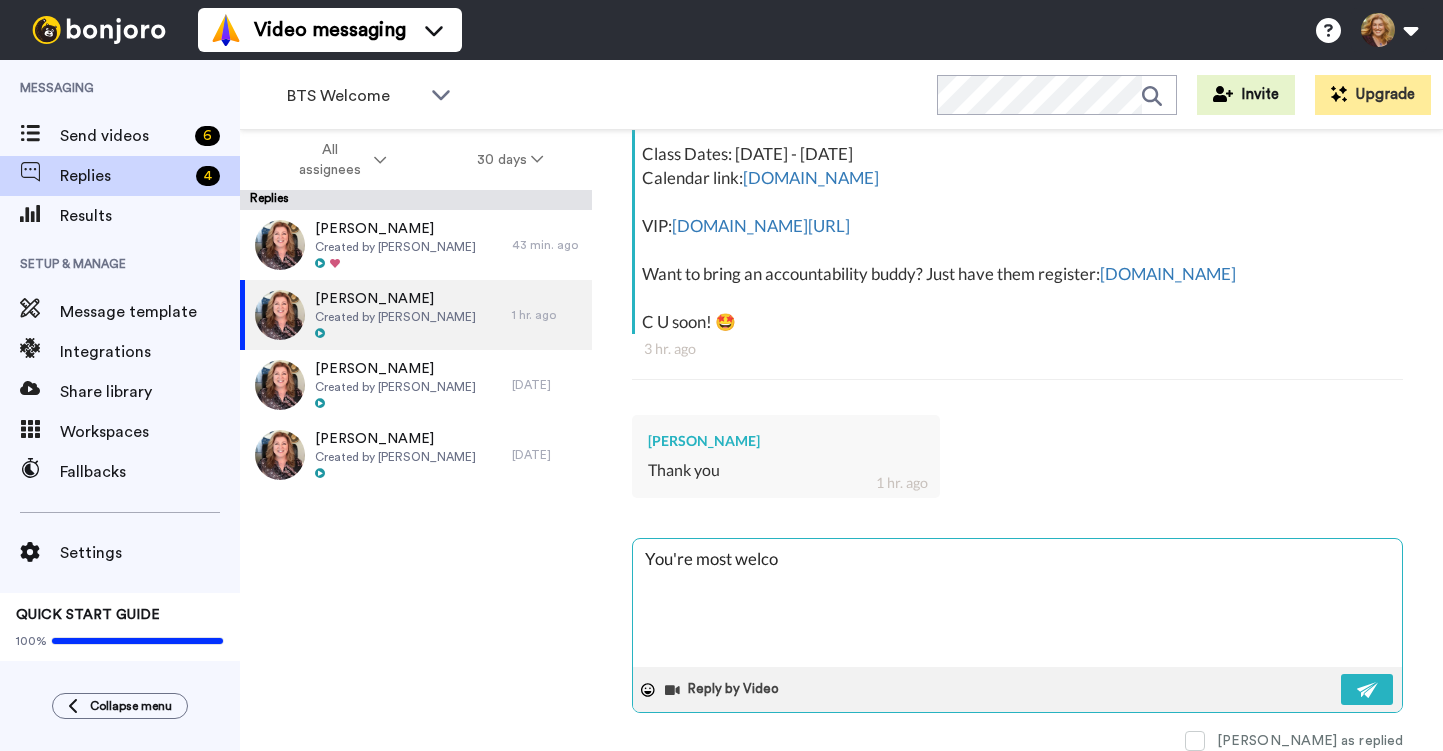 type on "x" 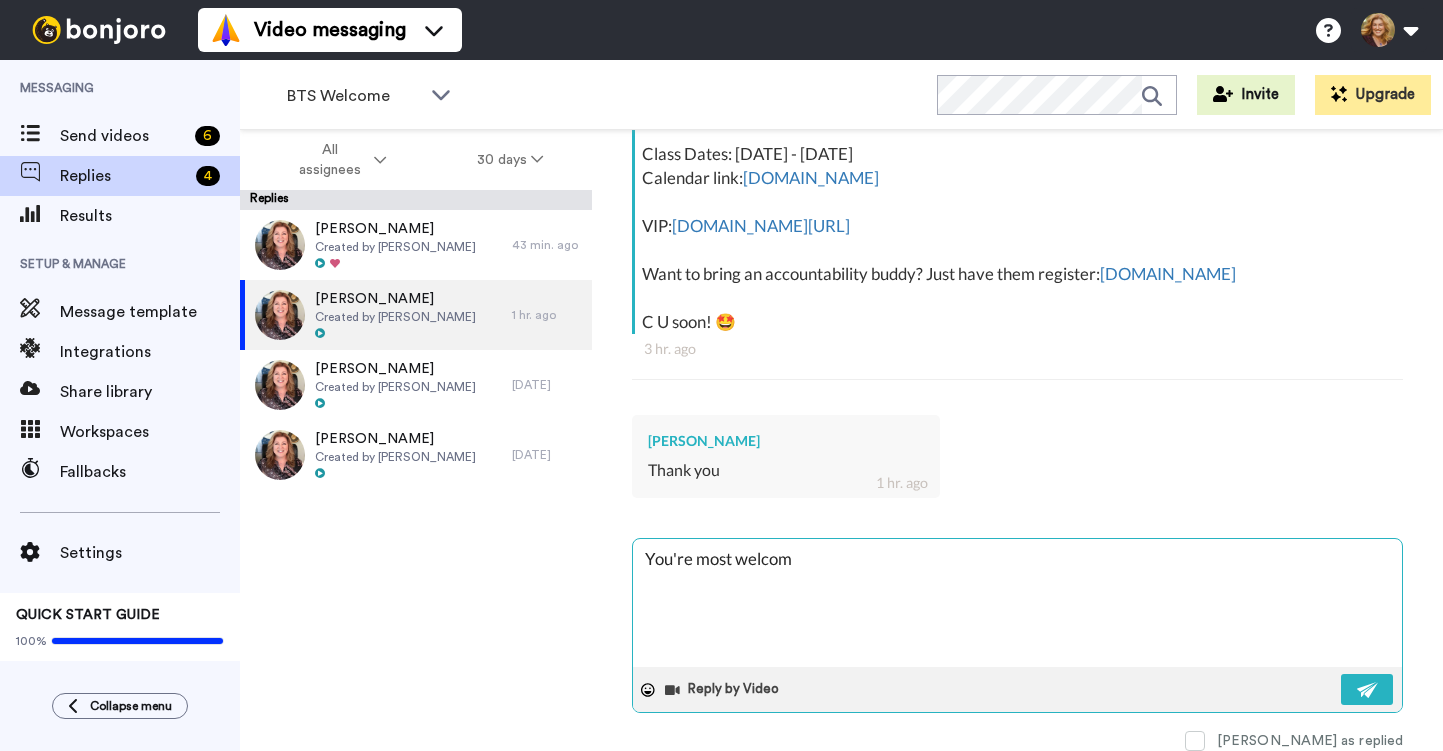 type on "x" 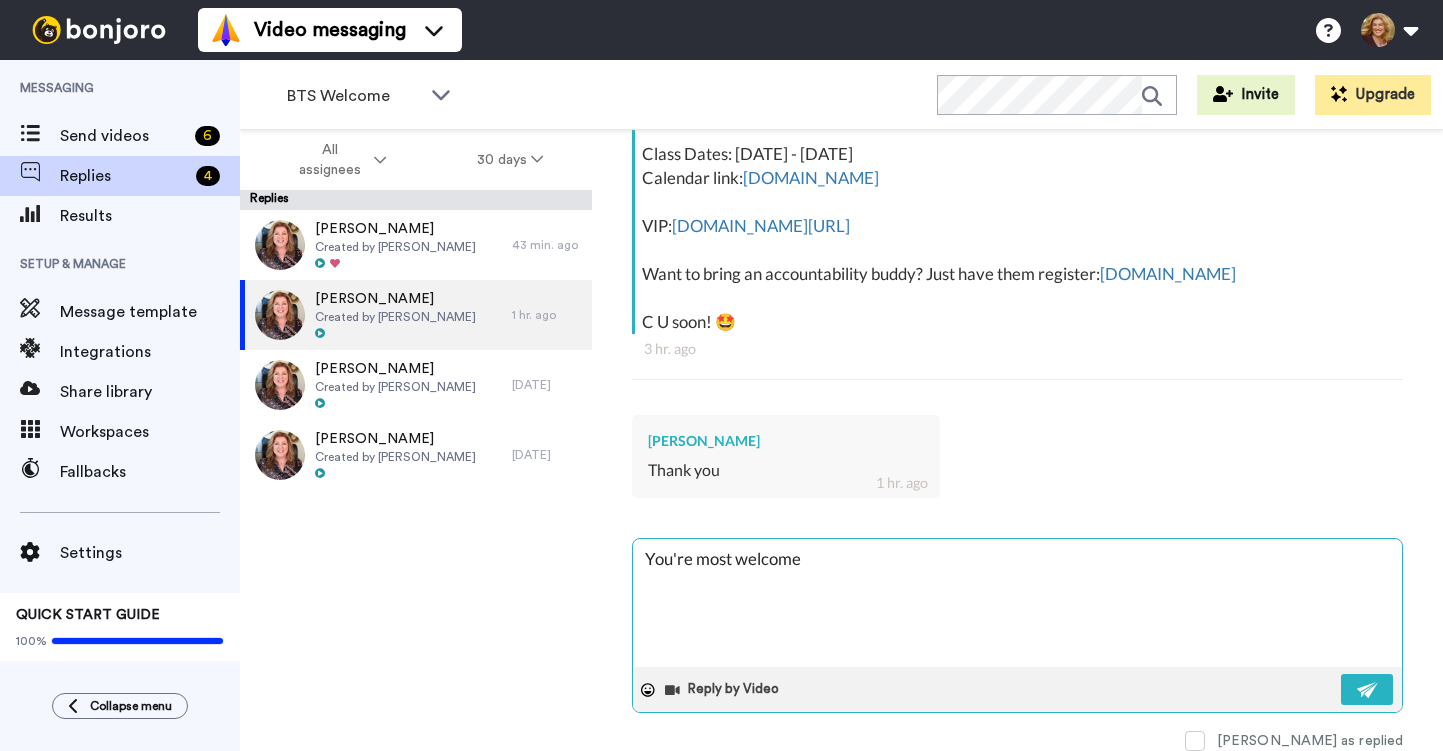 type on "x" 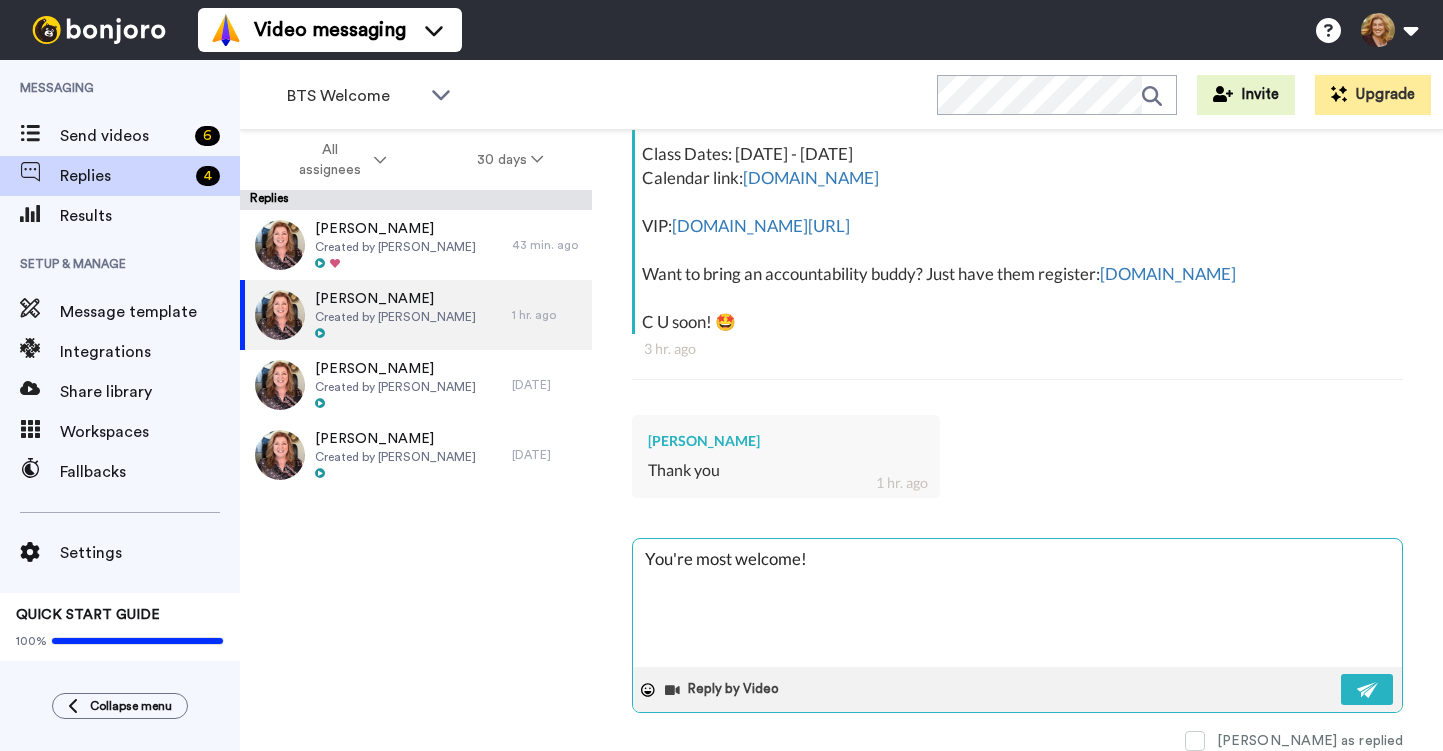 type on "x" 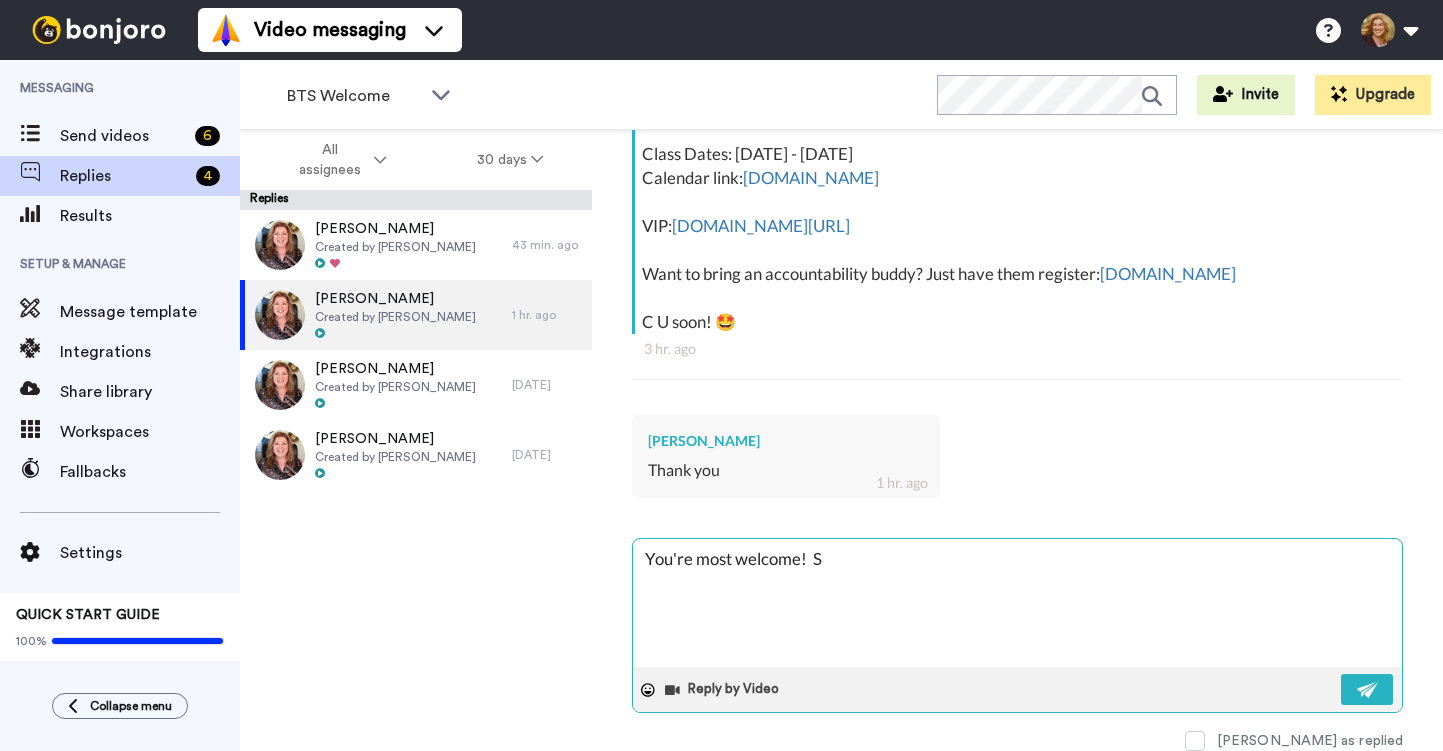 type on "x" 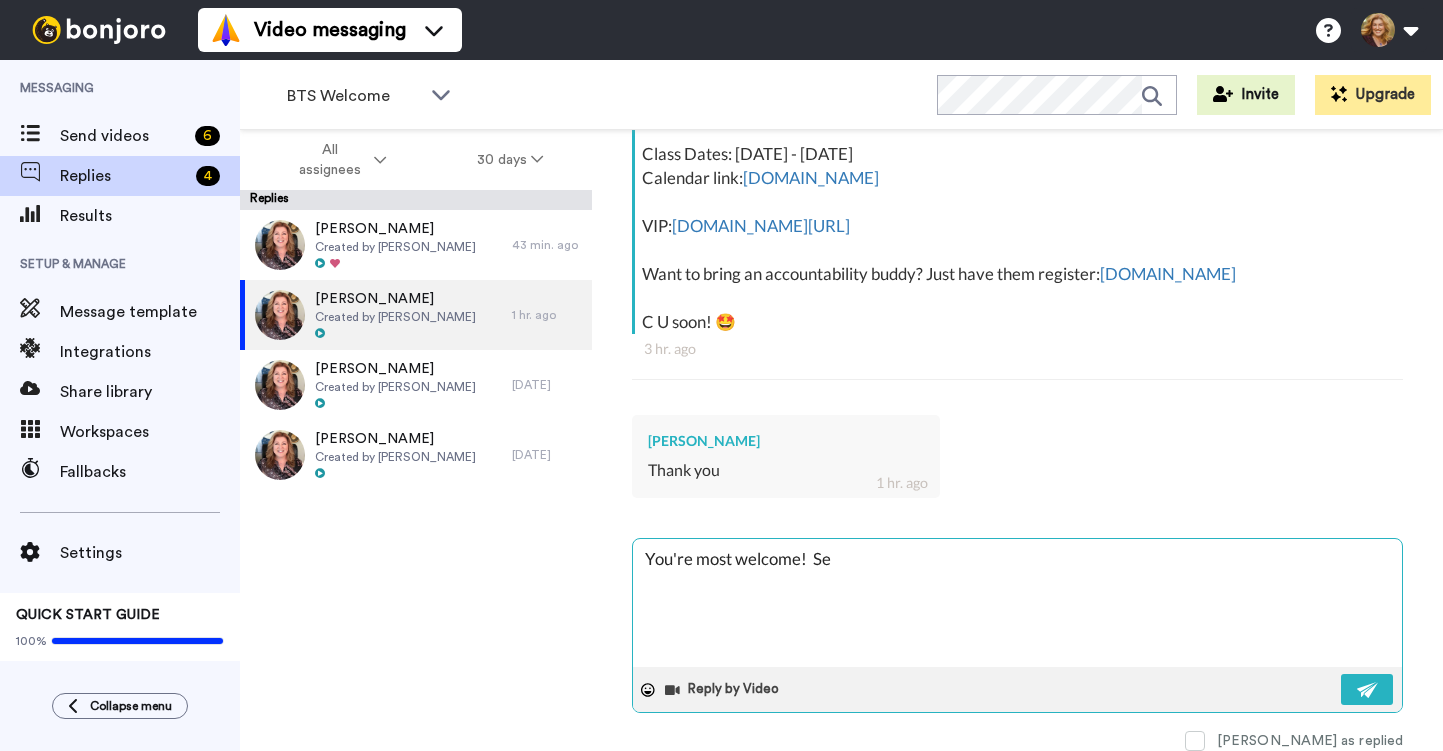 type on "x" 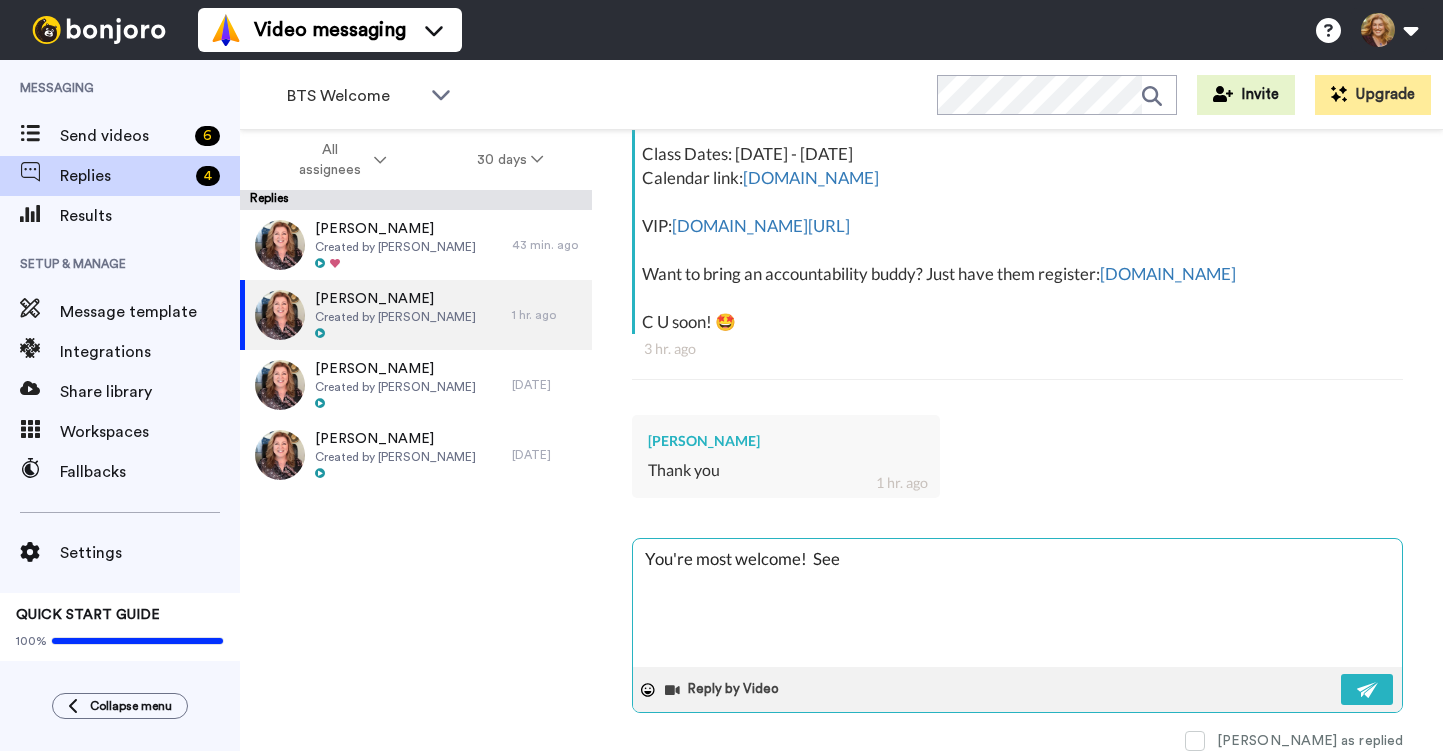 type on "x" 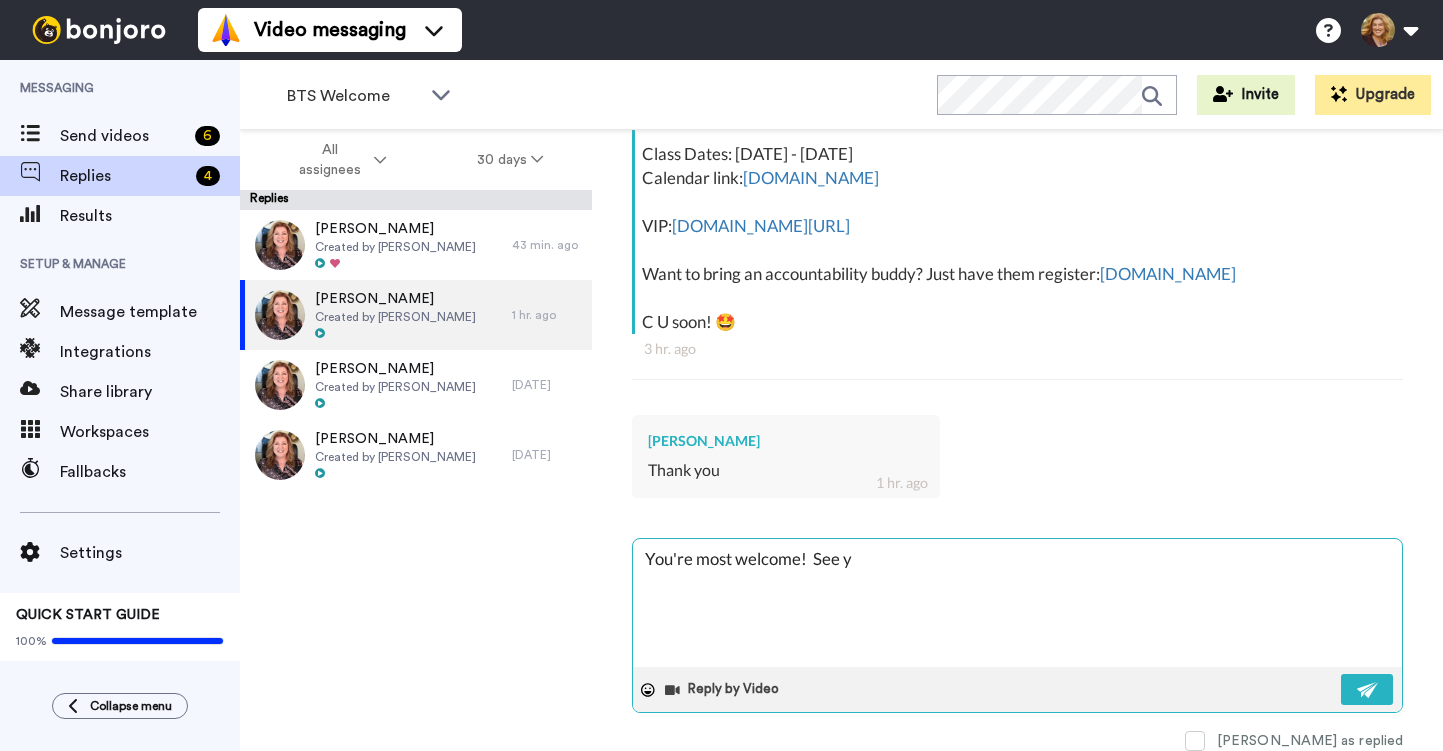 type on "x" 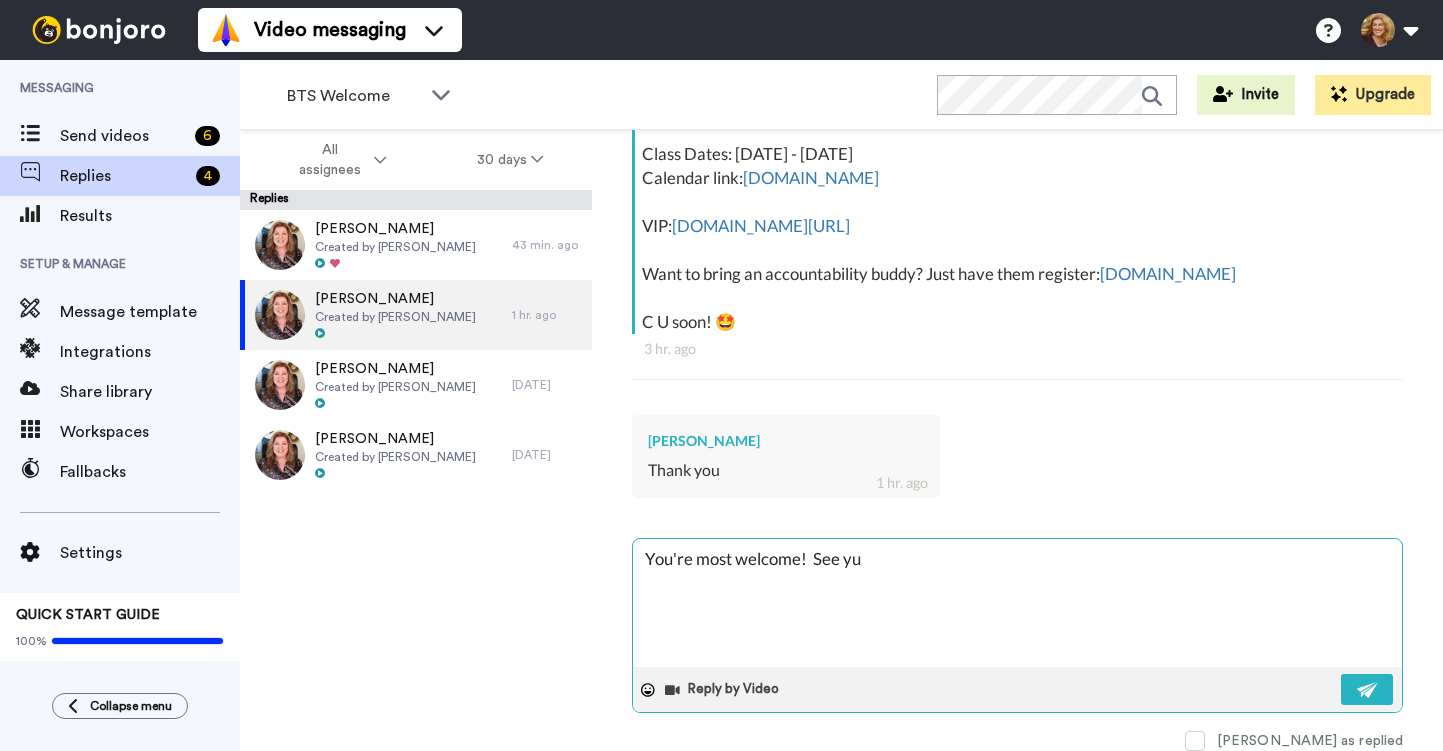 type on "x" 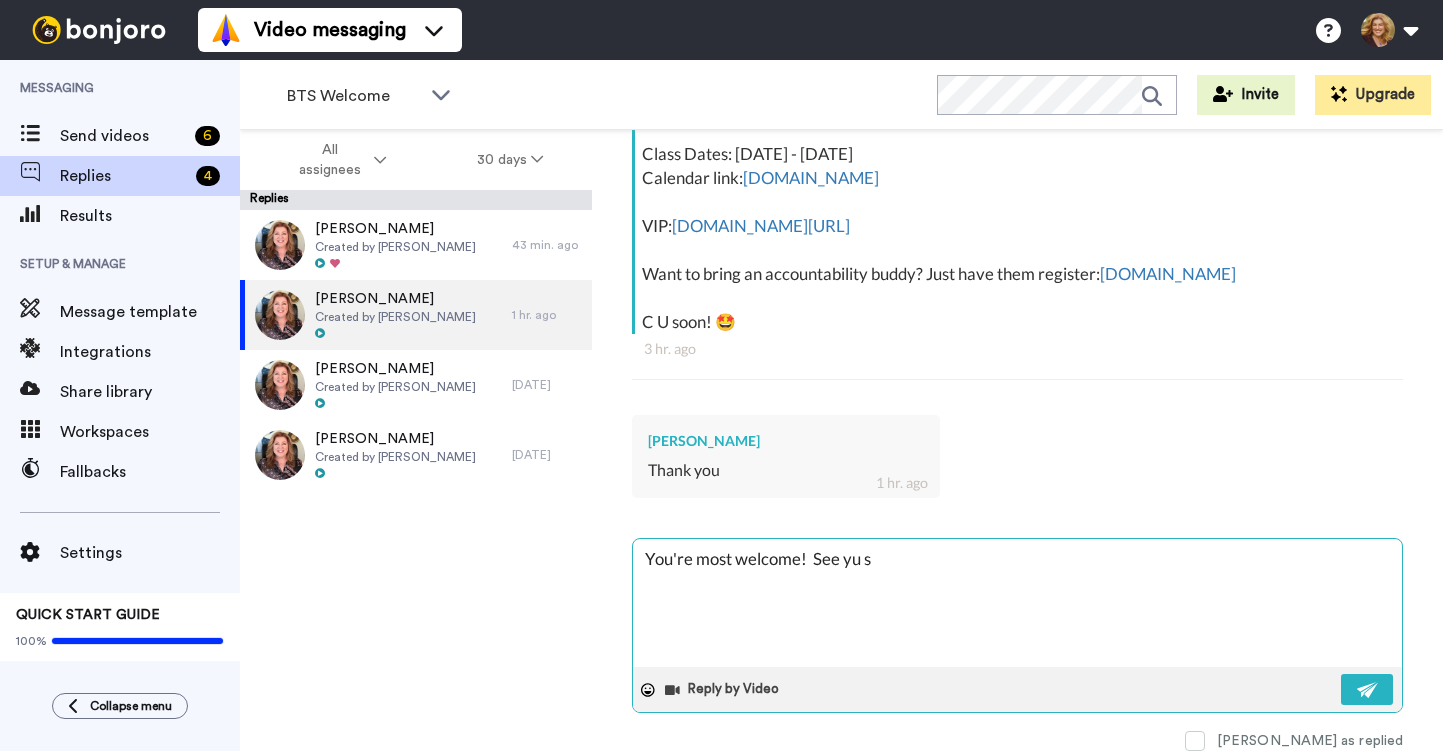 type on "You're most welcome!  See yu so" 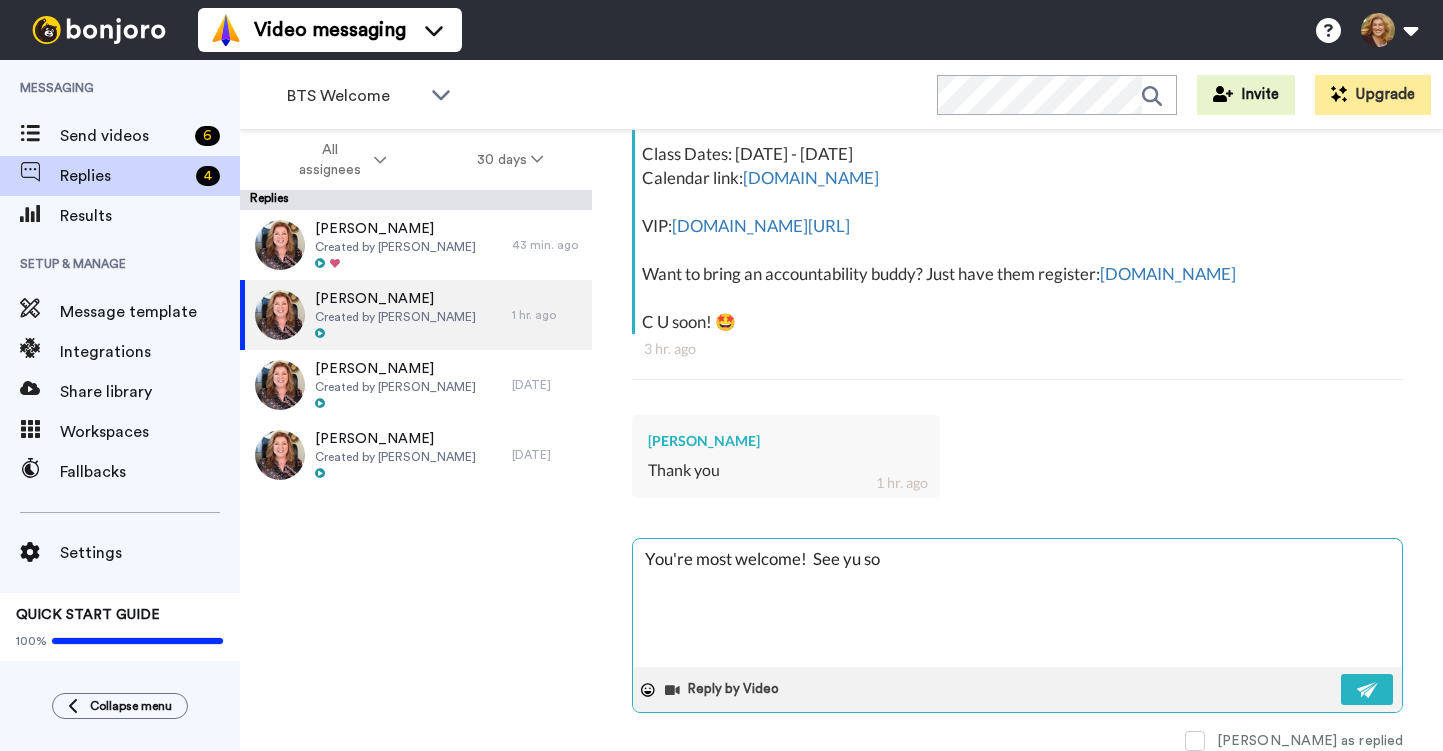 type on "x" 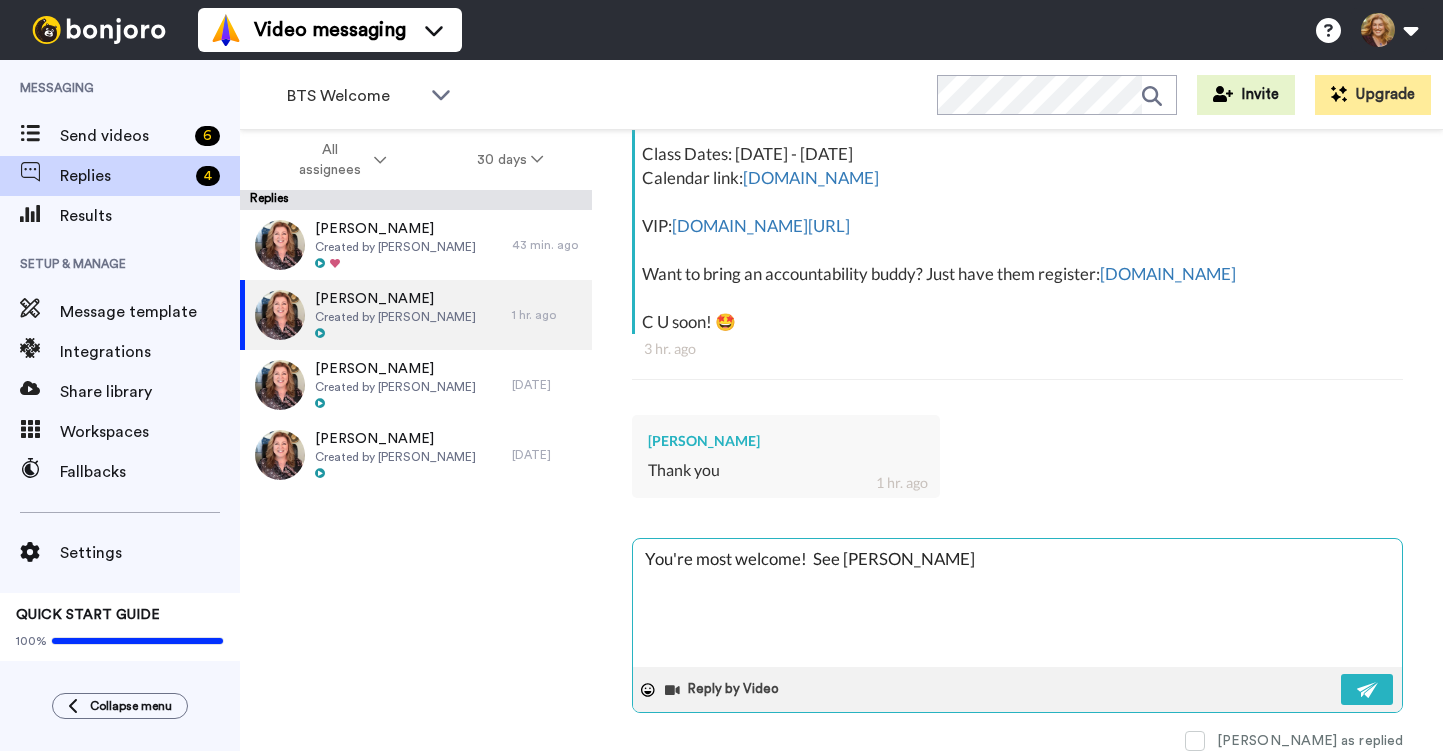 type on "x" 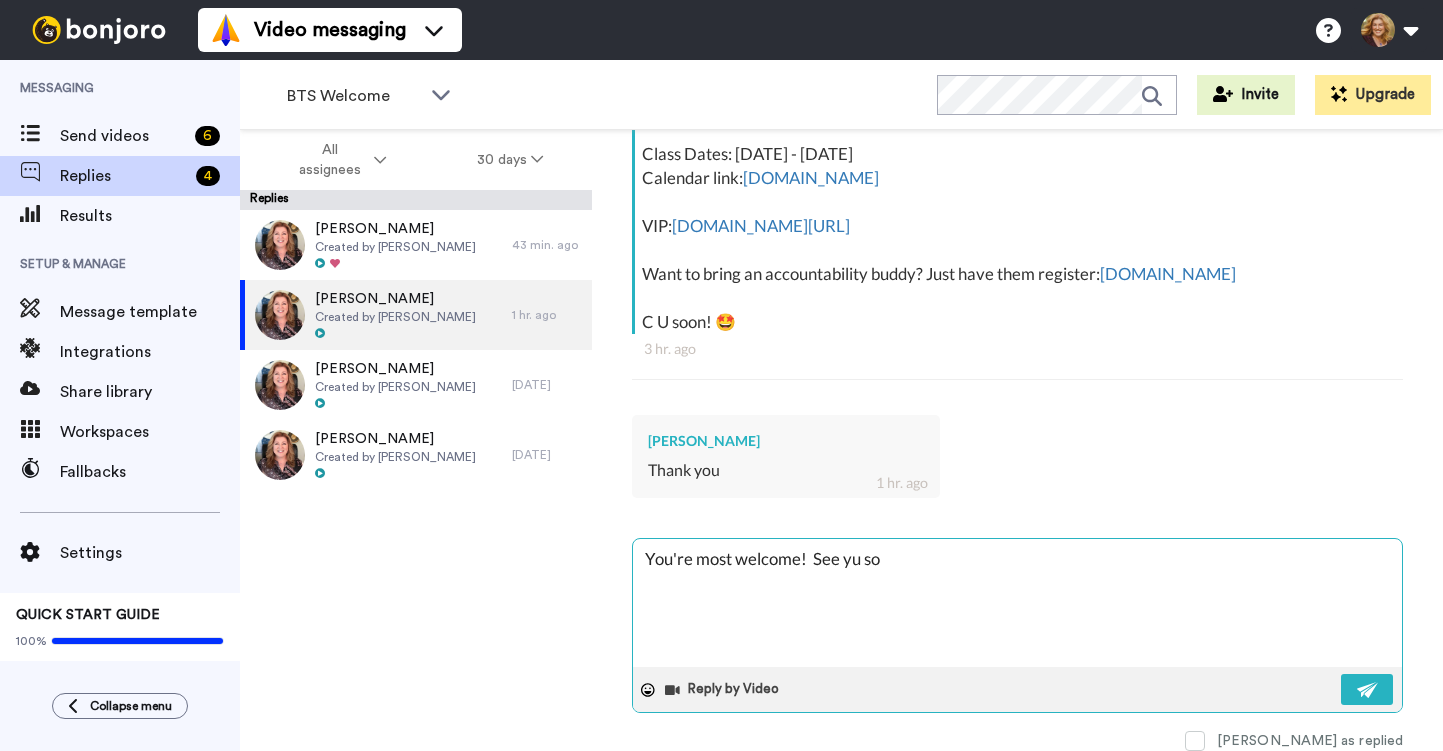 type on "x" 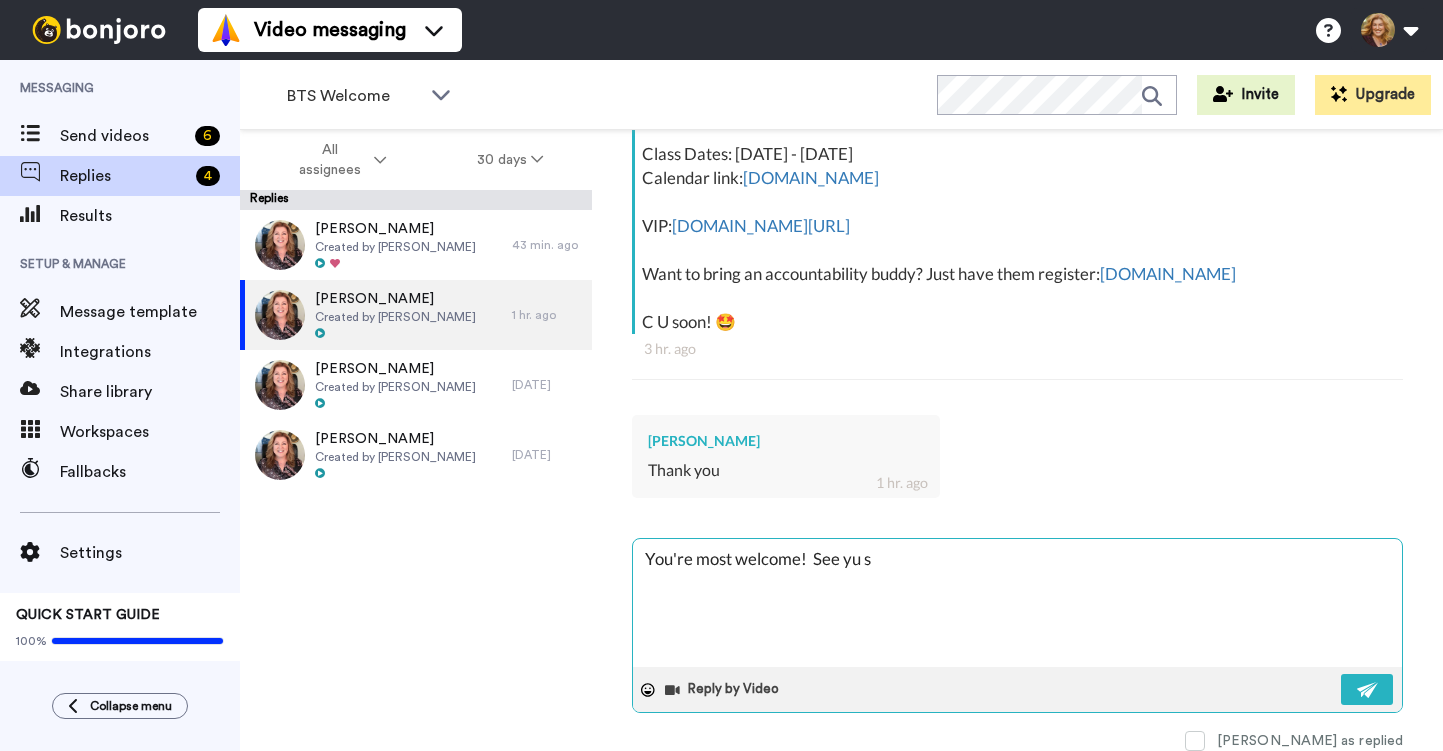type on "x" 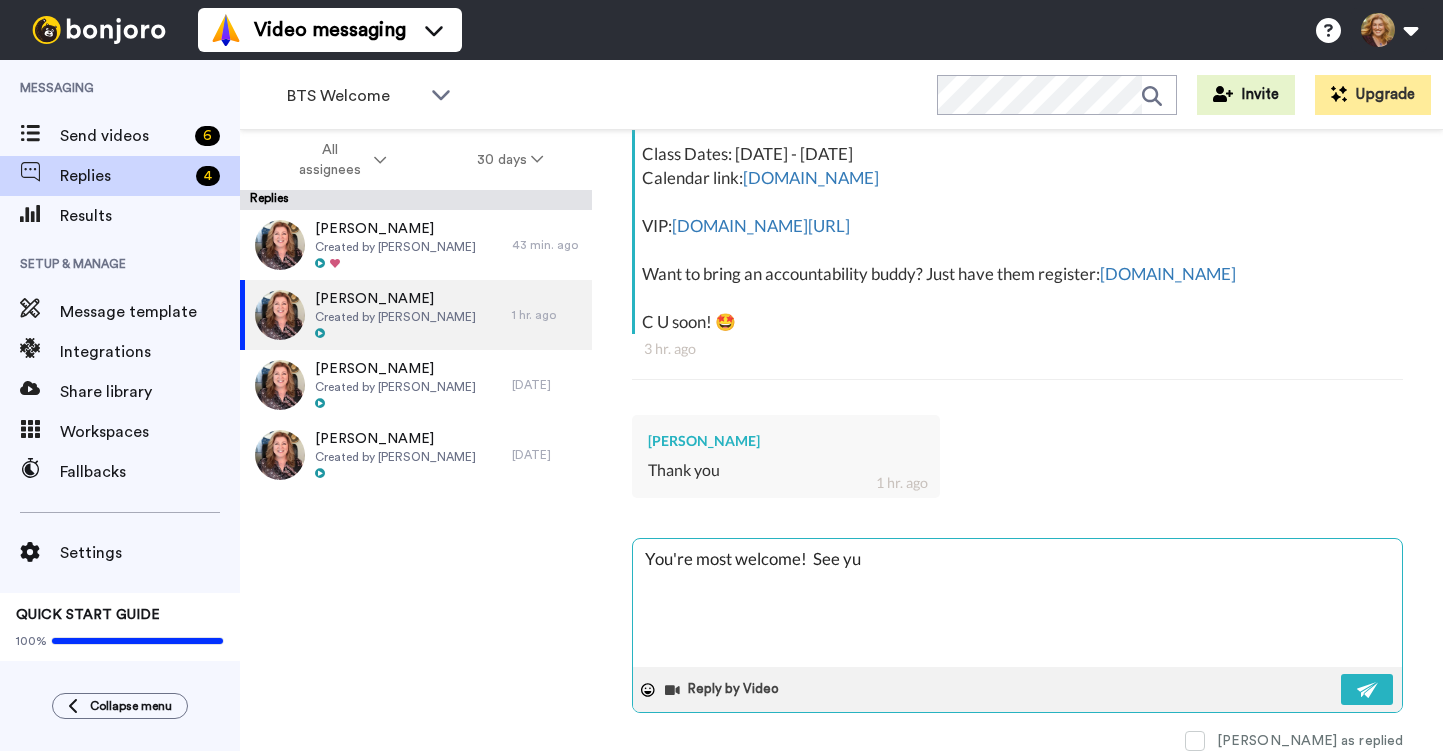 type on "x" 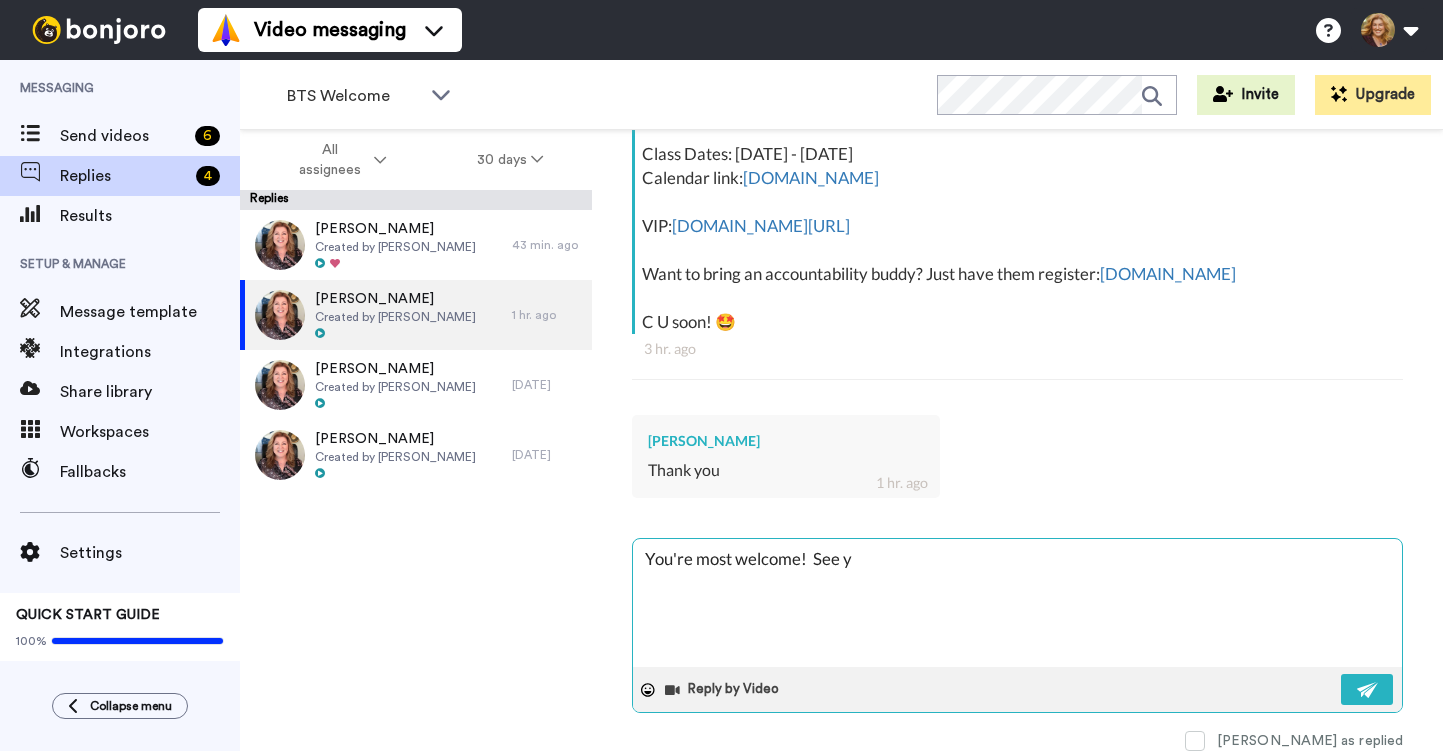 type on "x" 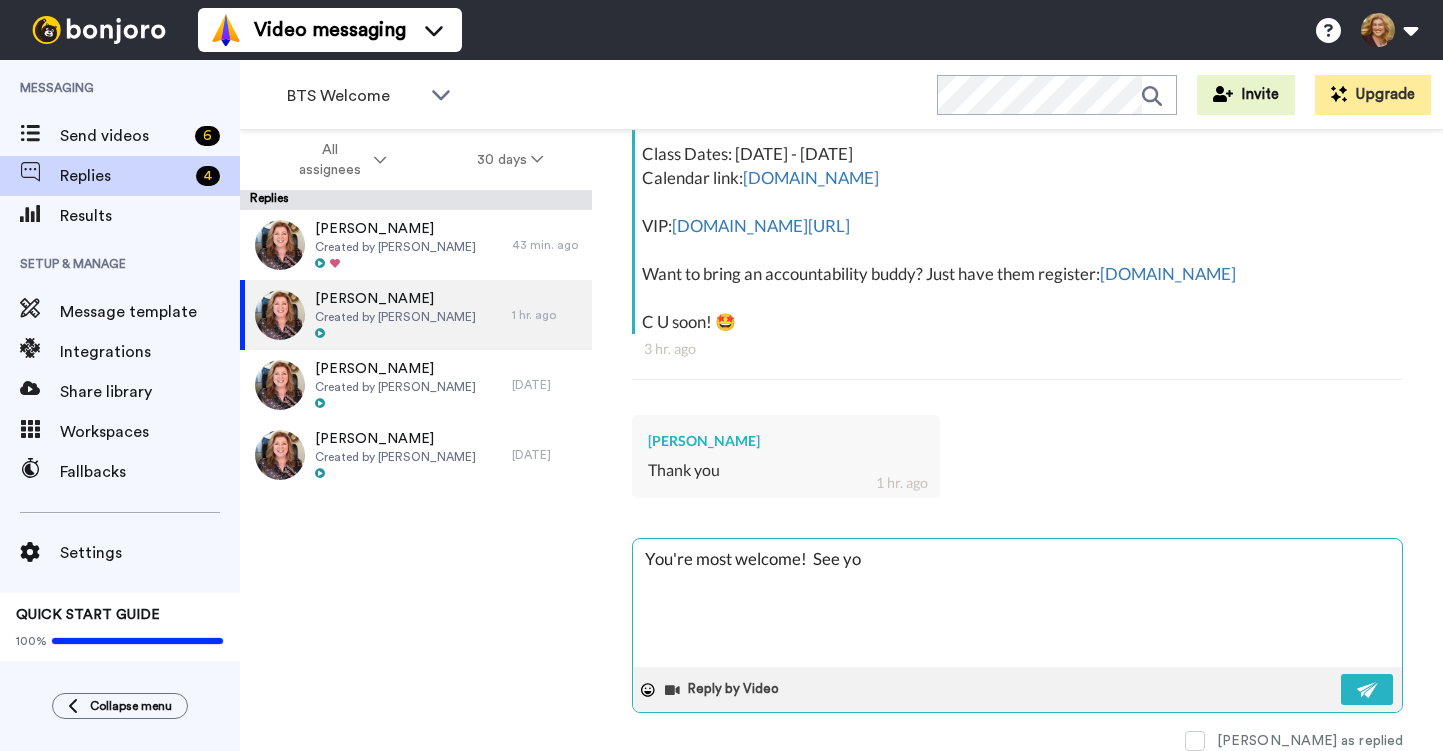 type on "x" 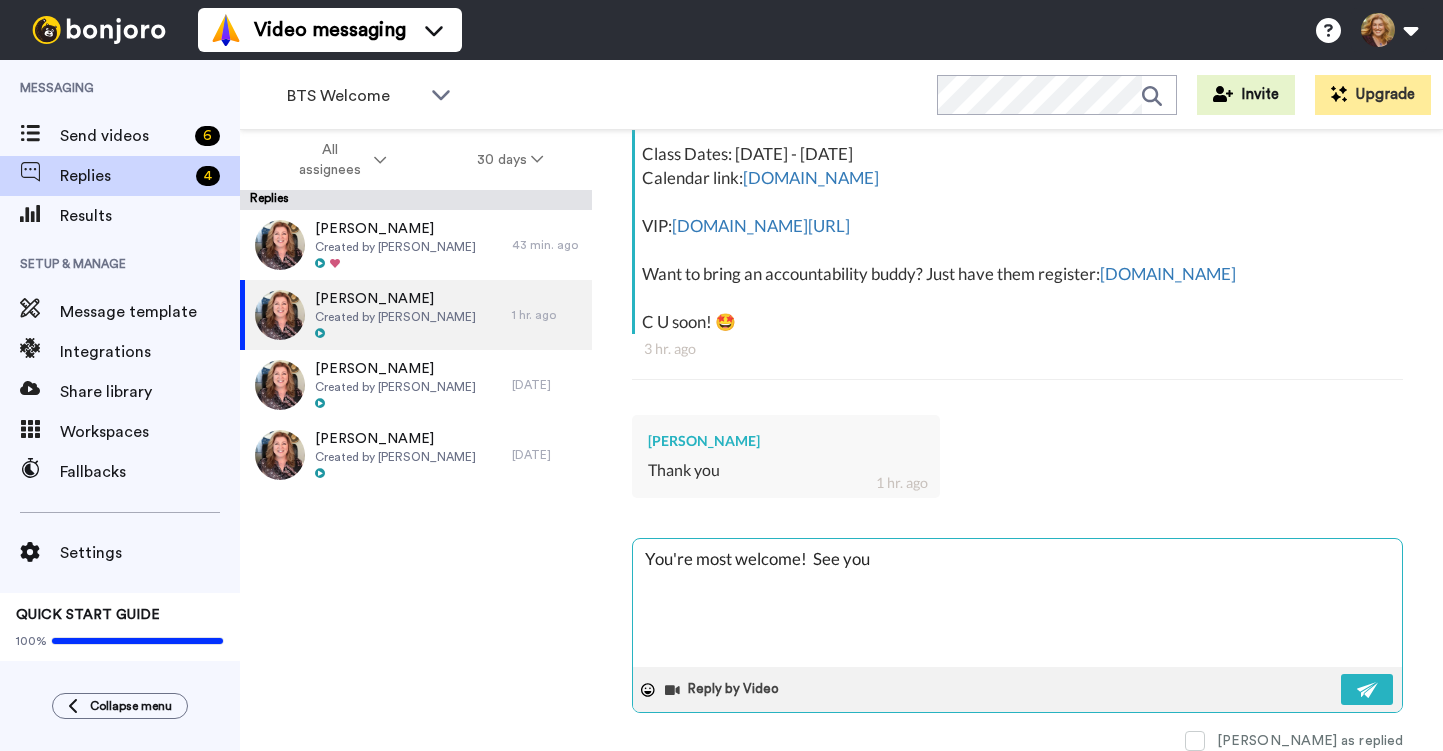 type on "x" 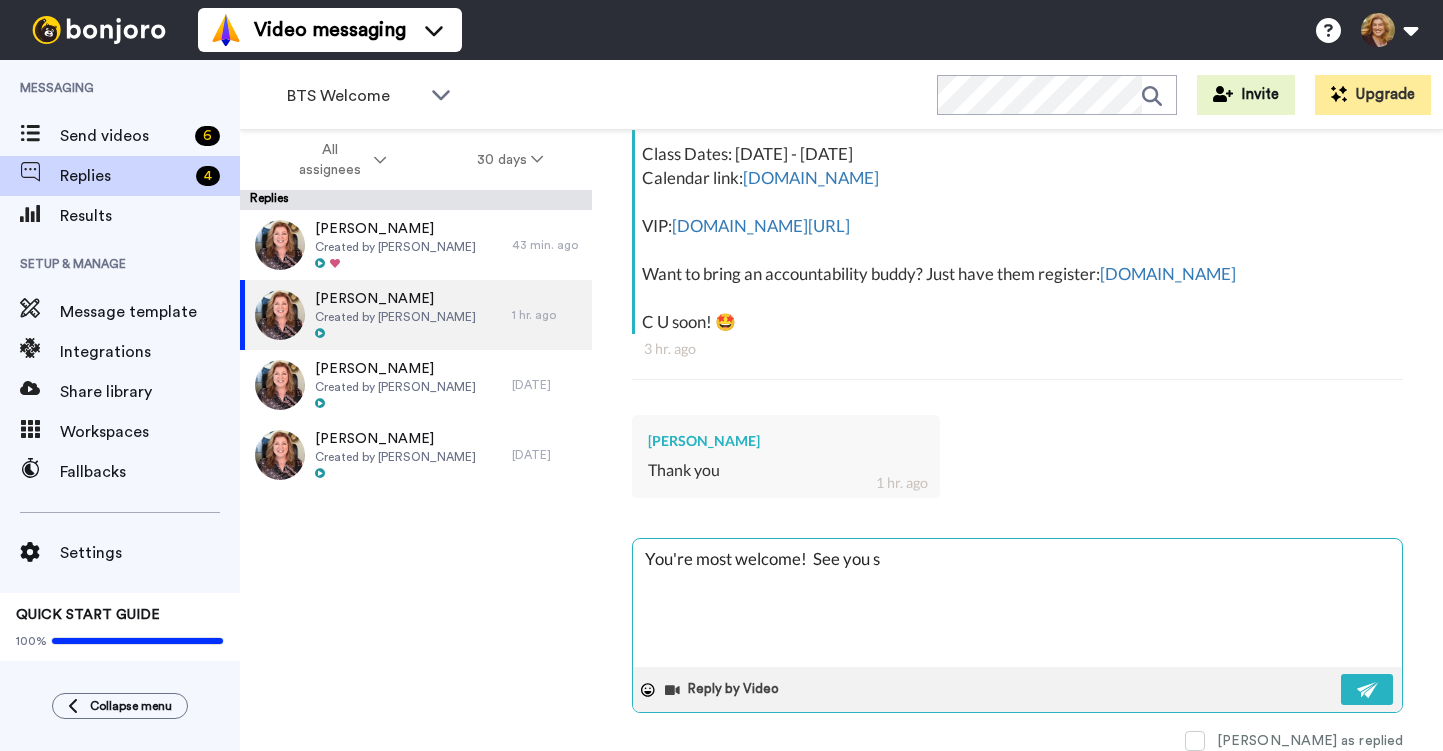type on "x" 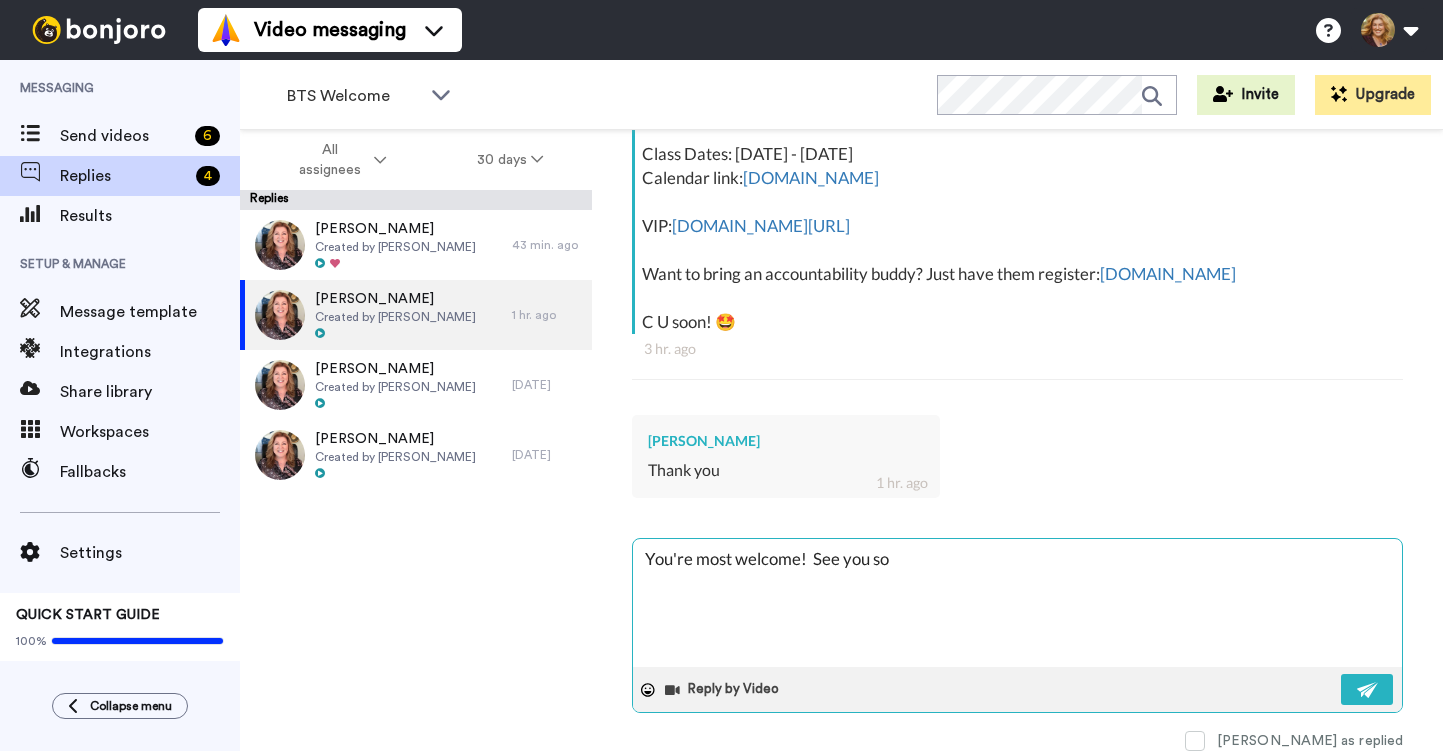 type on "x" 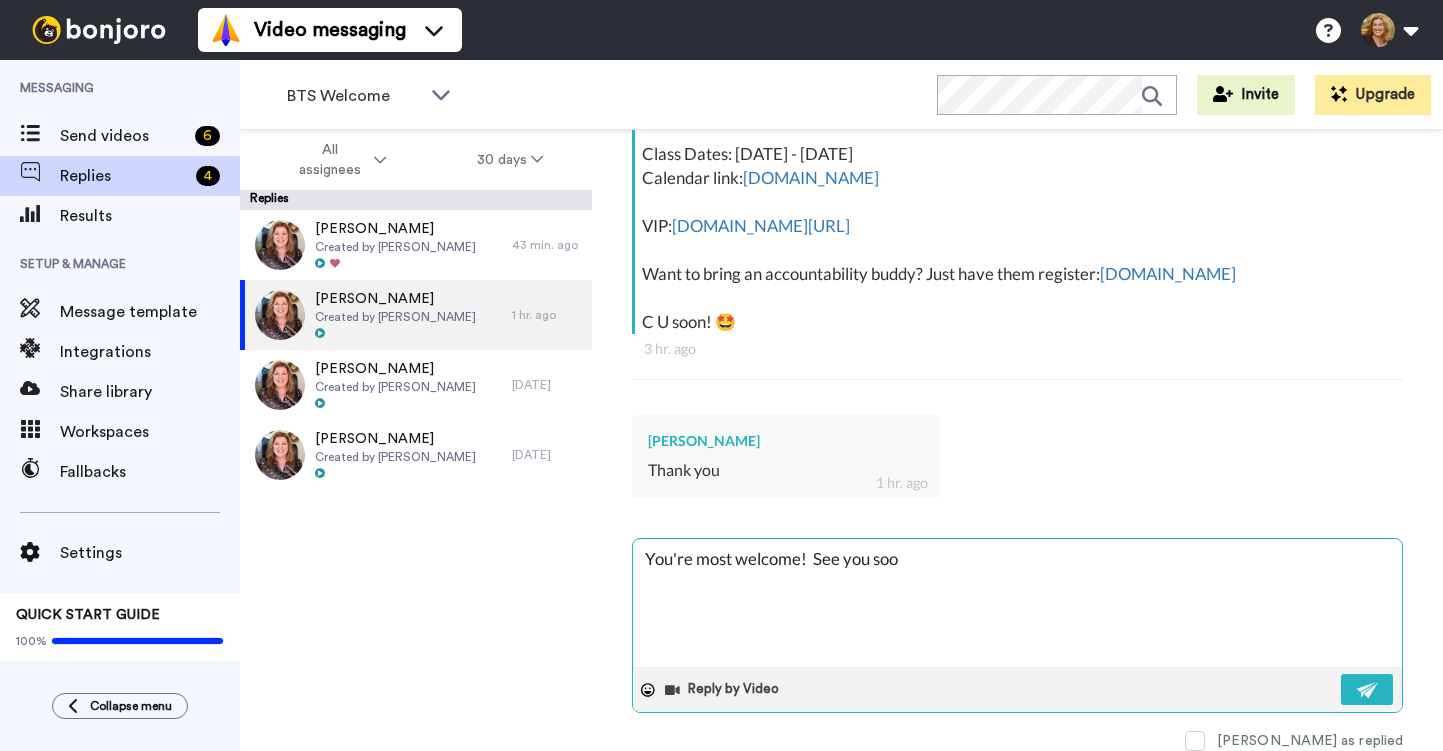 type on "x" 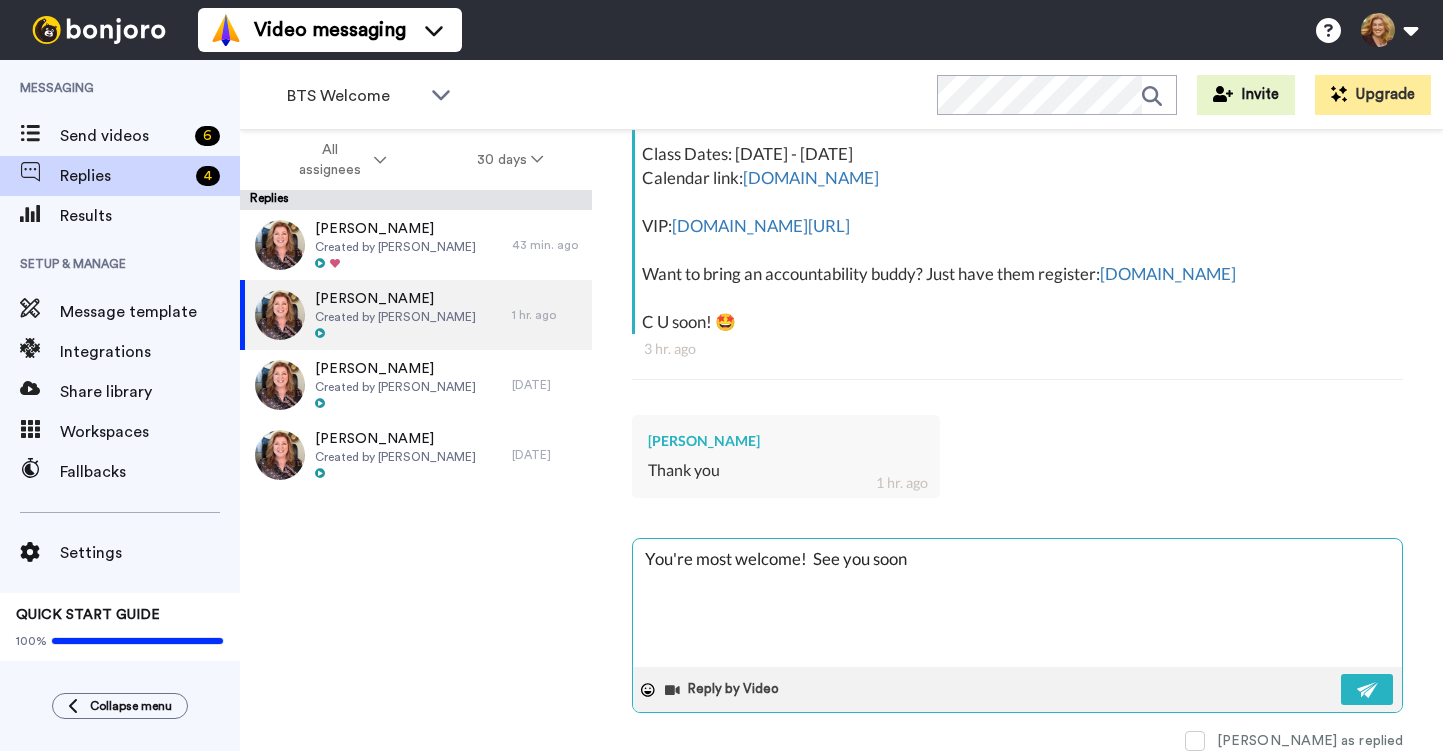 type on "x" 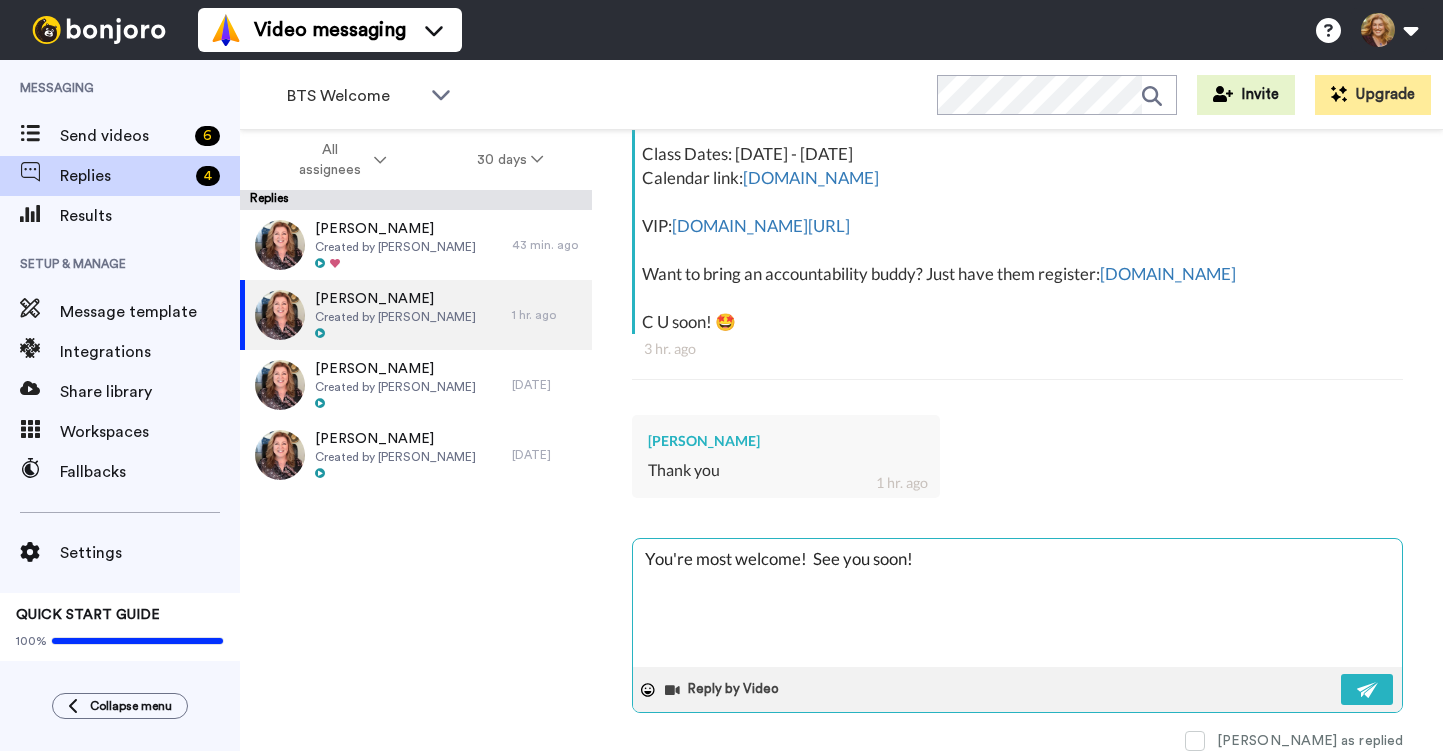 type on "x" 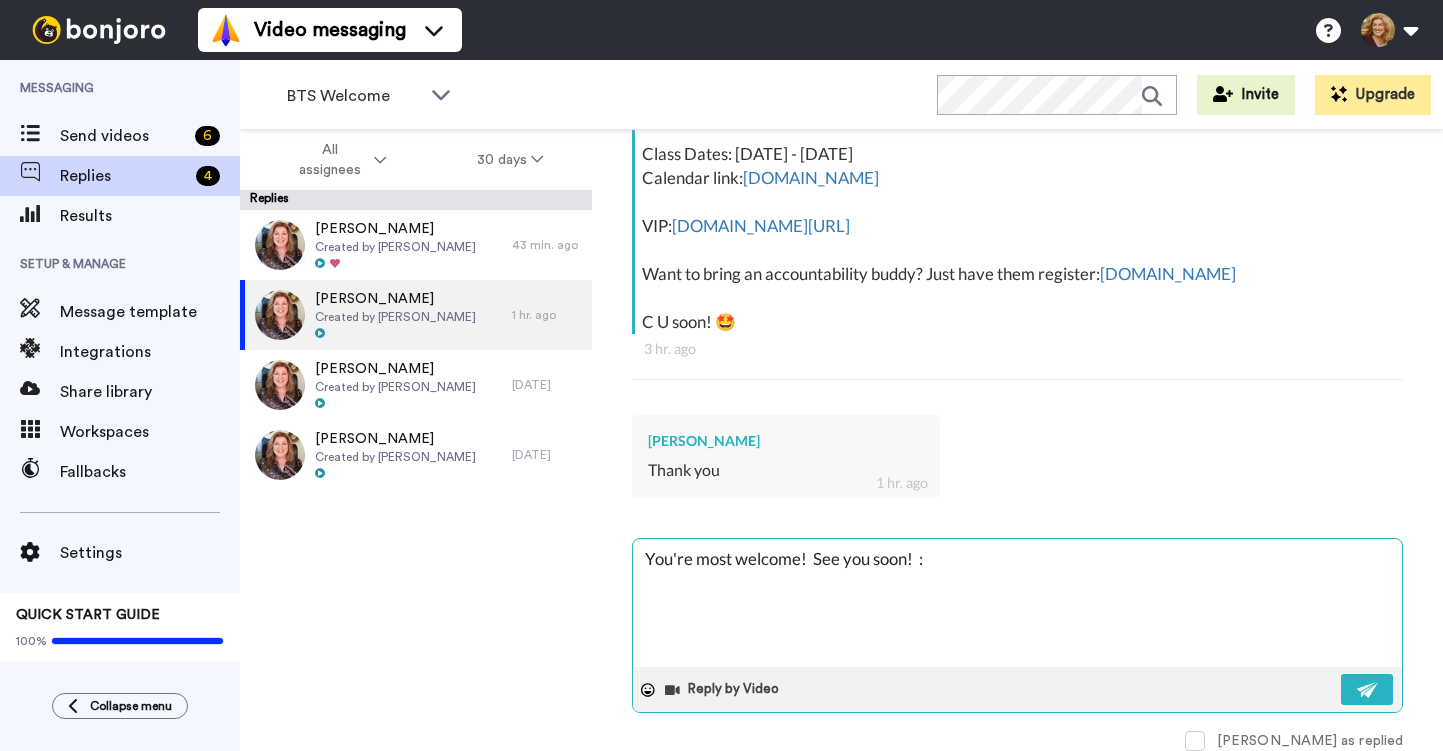 type on "x" 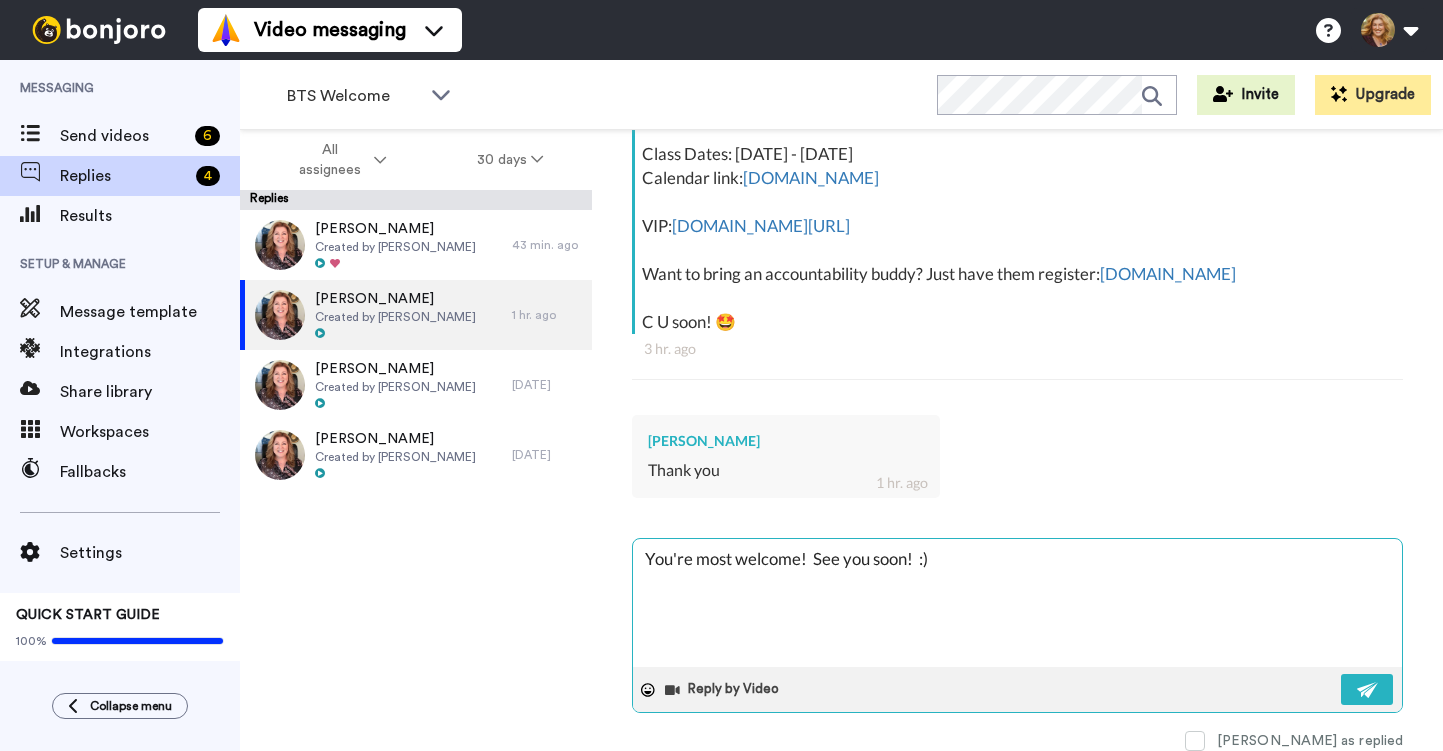 type on "x" 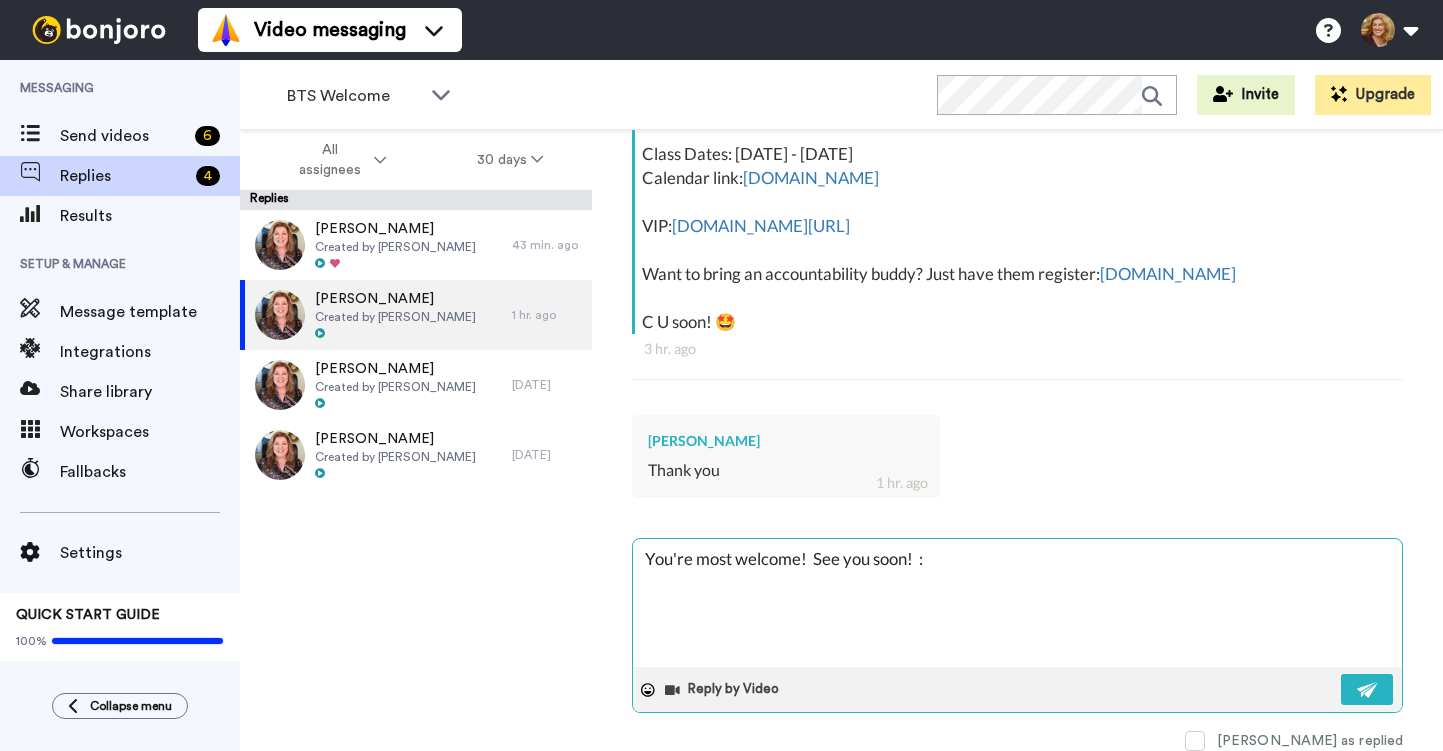 type on "x" 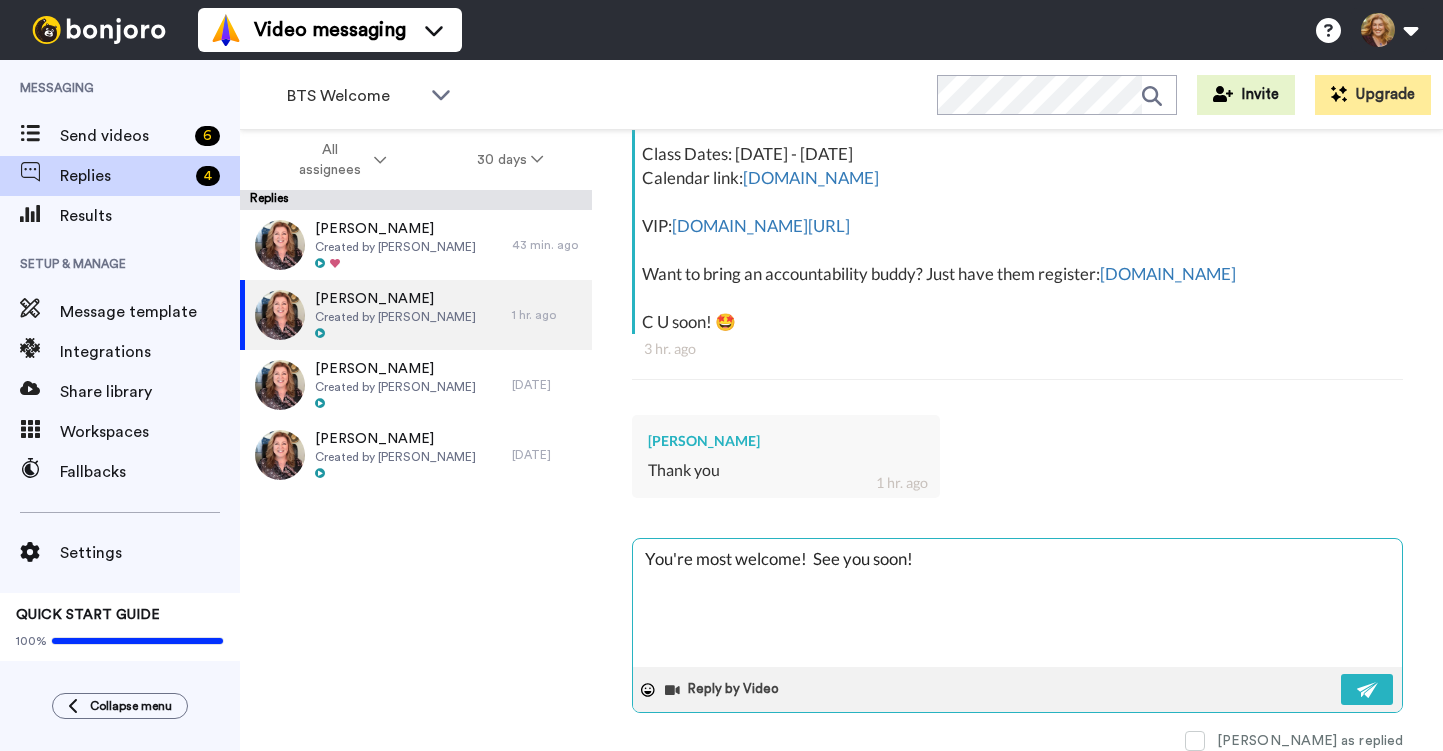 type on "x" 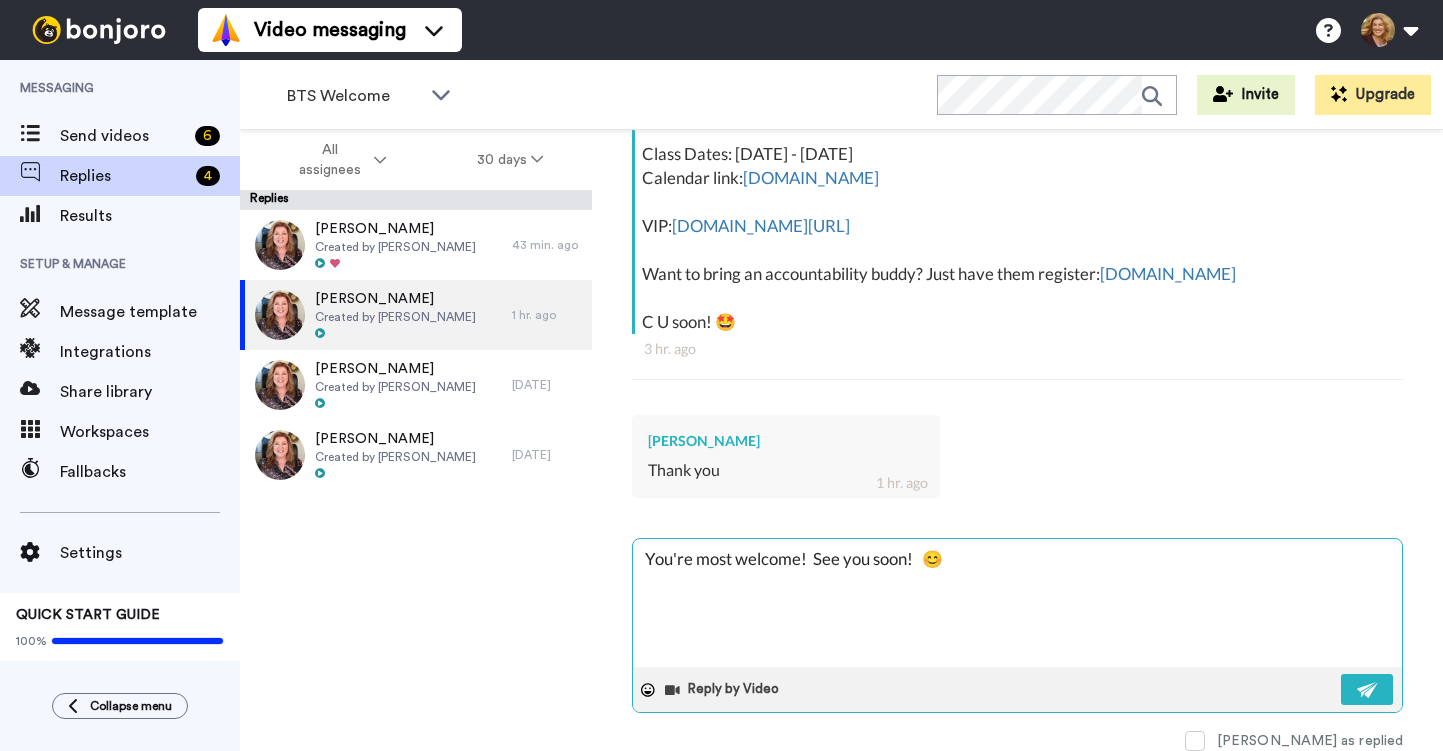 drag, startPoint x: 961, startPoint y: 555, endPoint x: 815, endPoint y: 556, distance: 146.00342 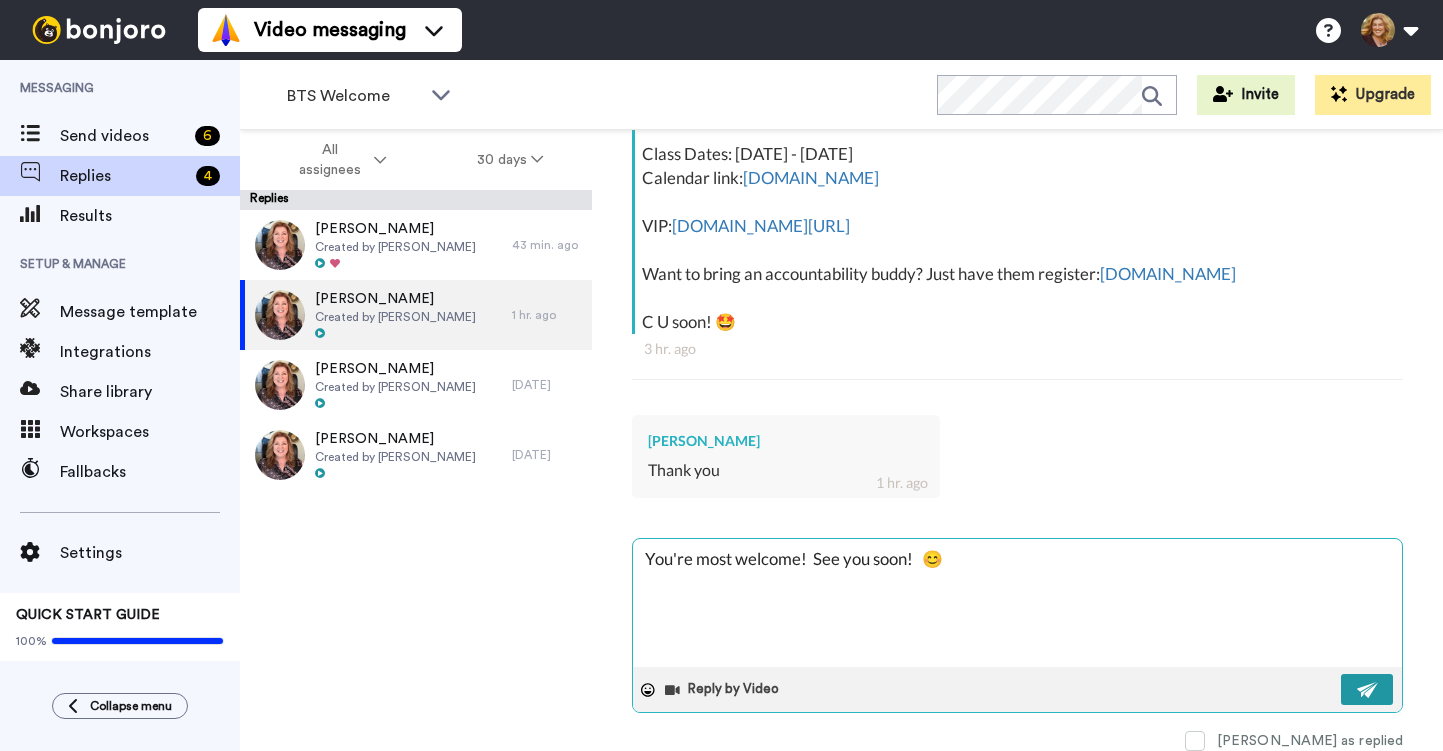 type on "You're most welcome!  See you soon!   😊" 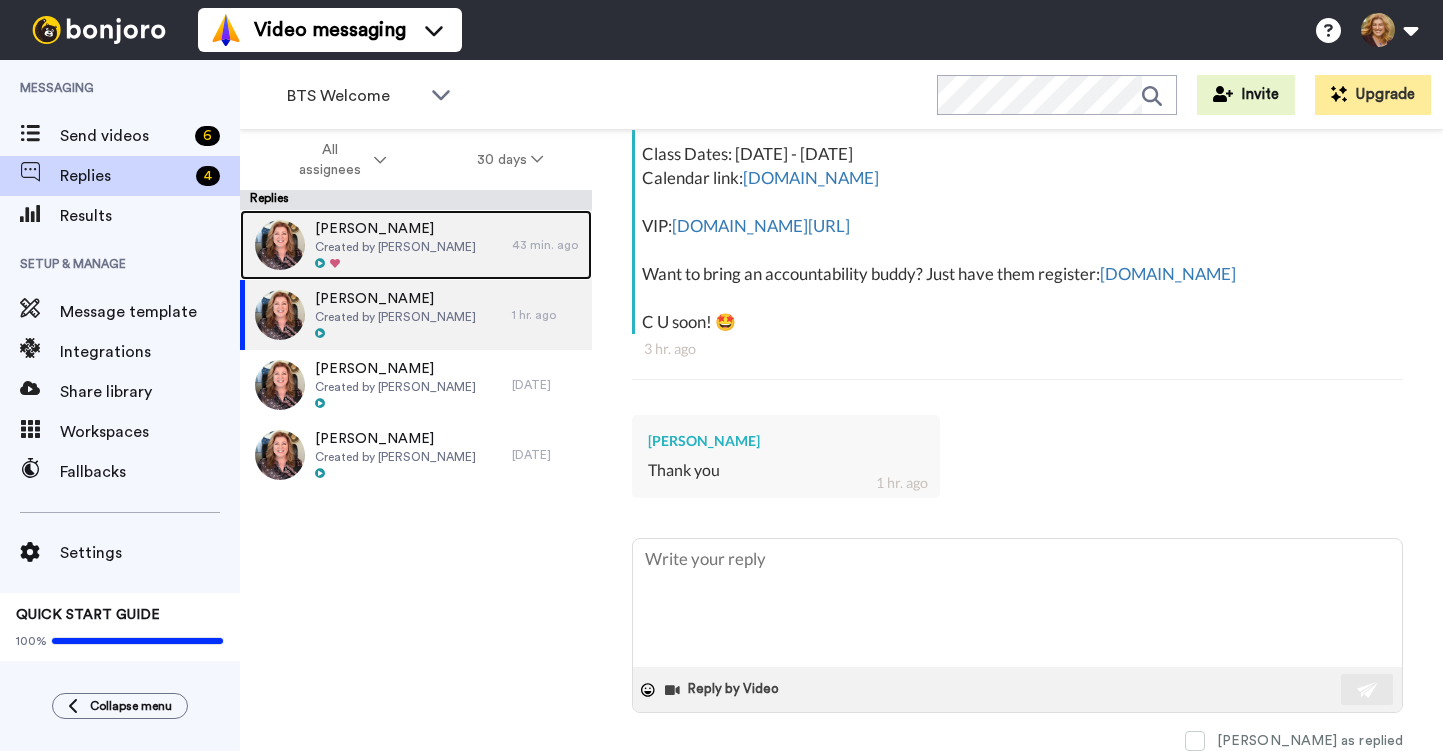 click at bounding box center (395, 264) 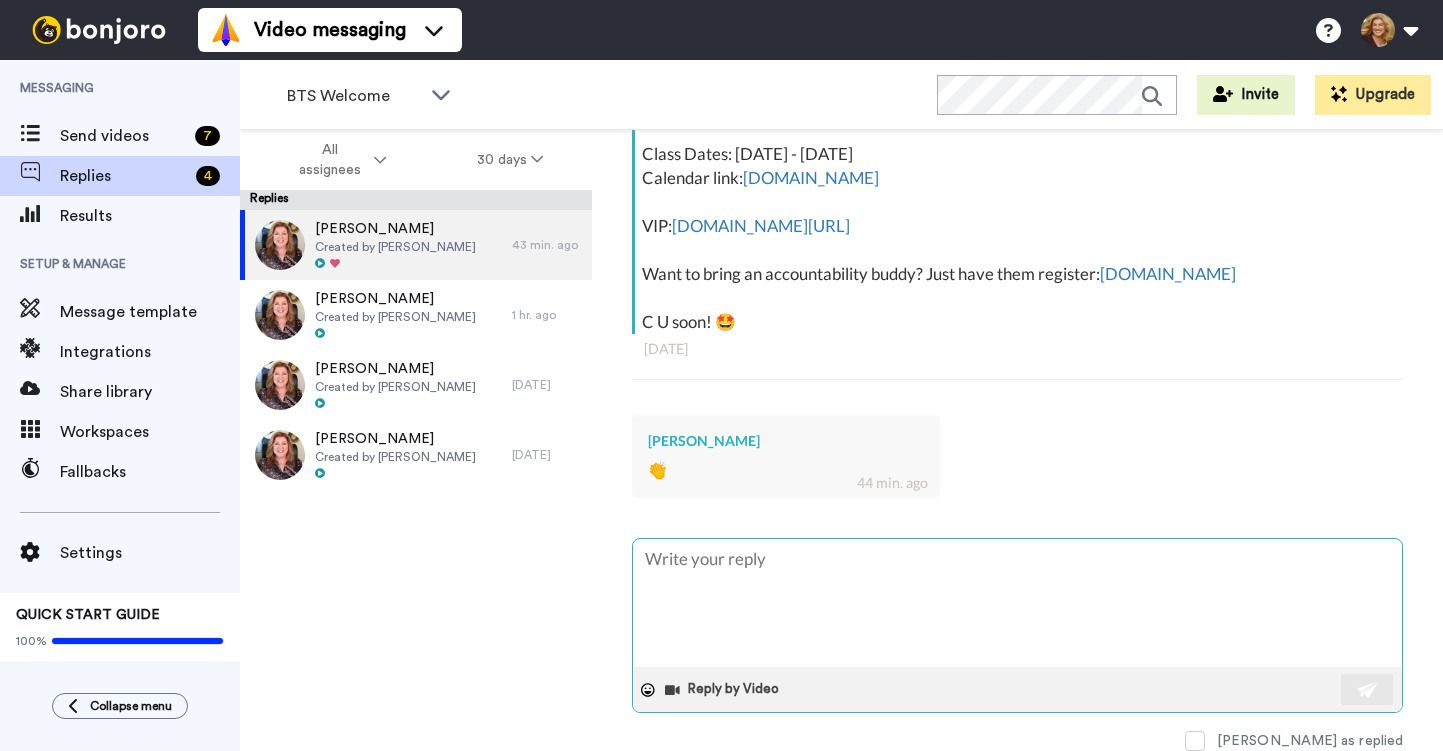 click at bounding box center (1017, 603) 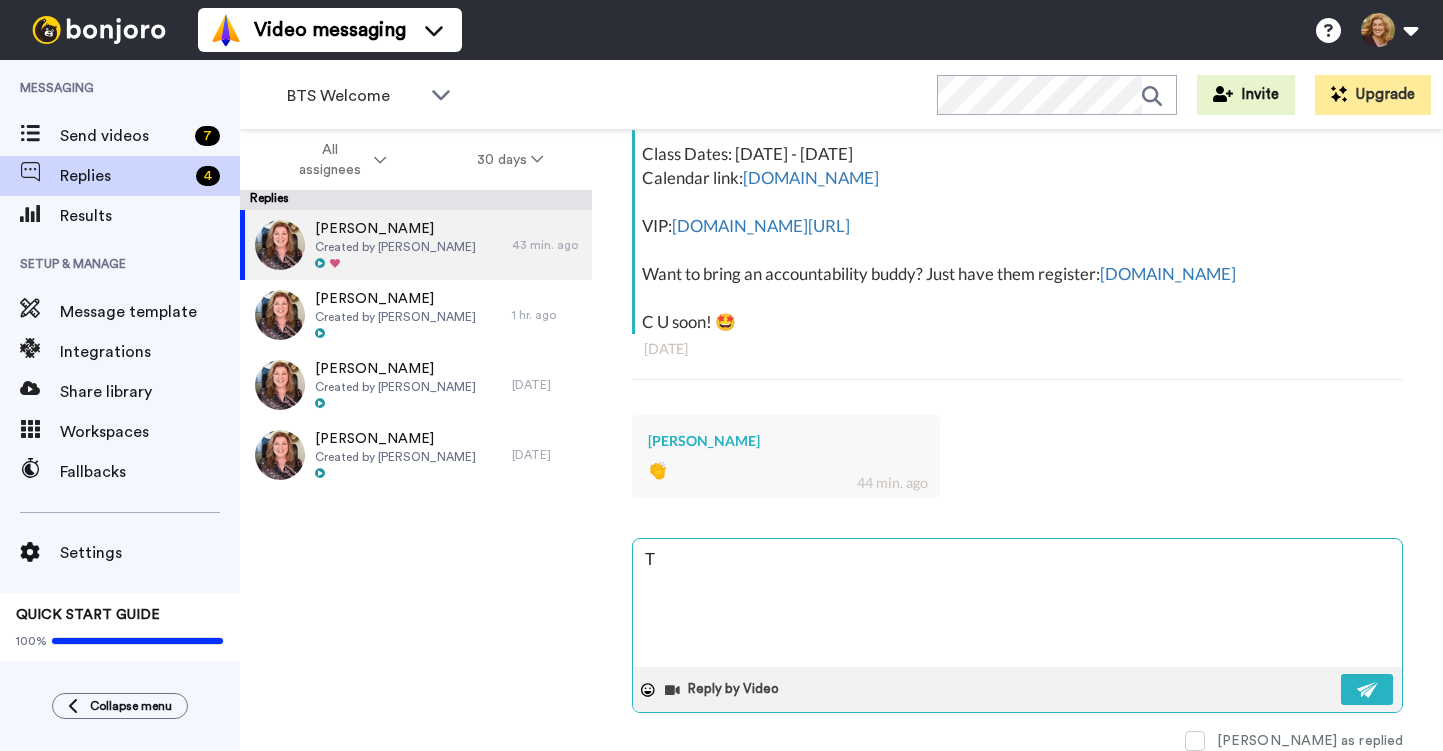 type on "x" 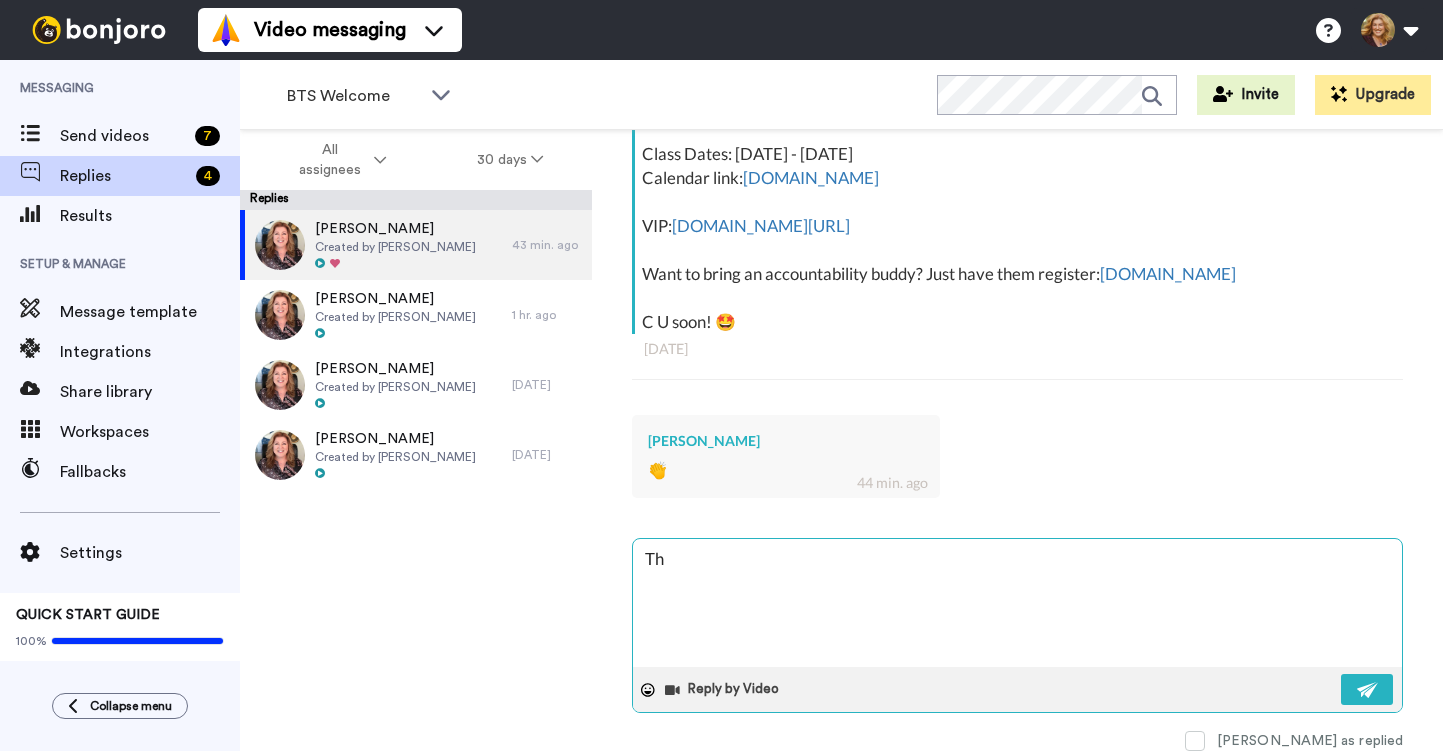 type on "x" 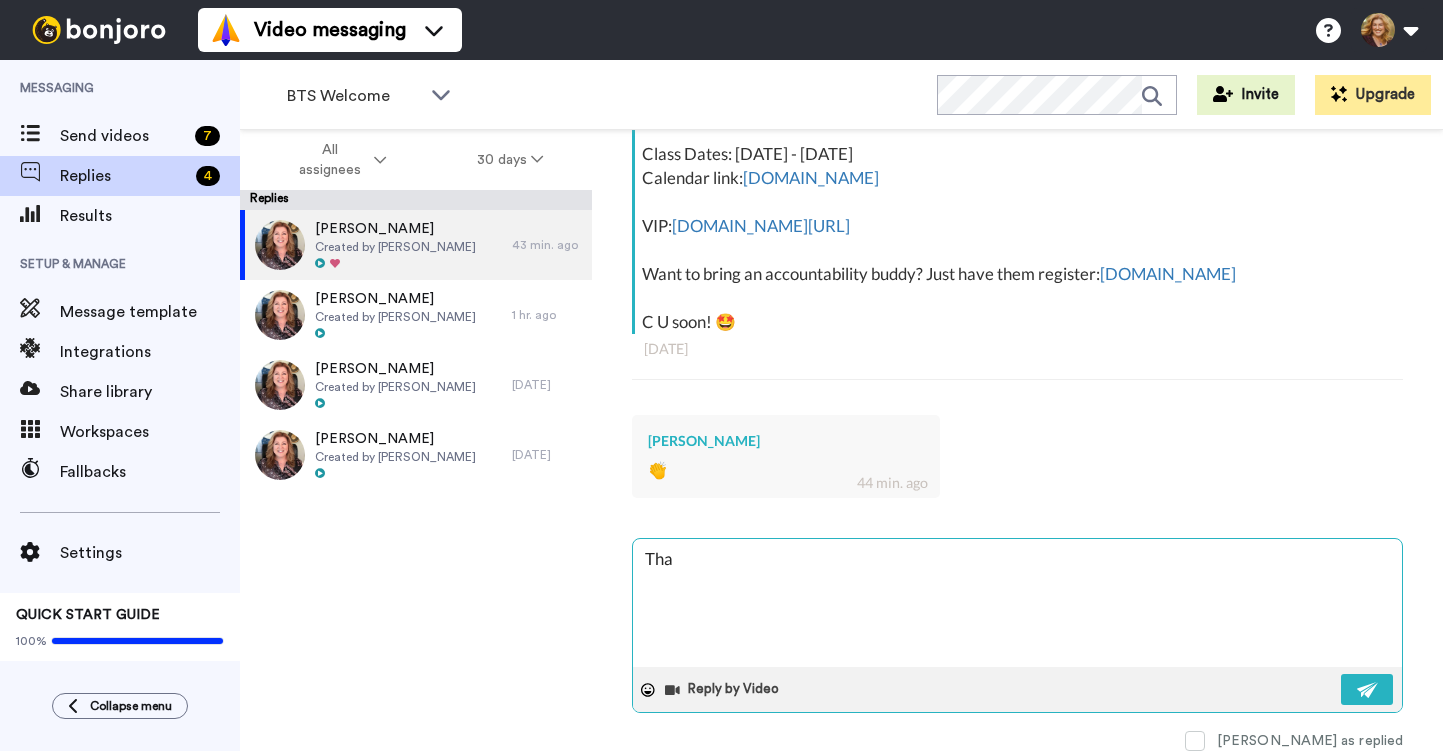 type on "x" 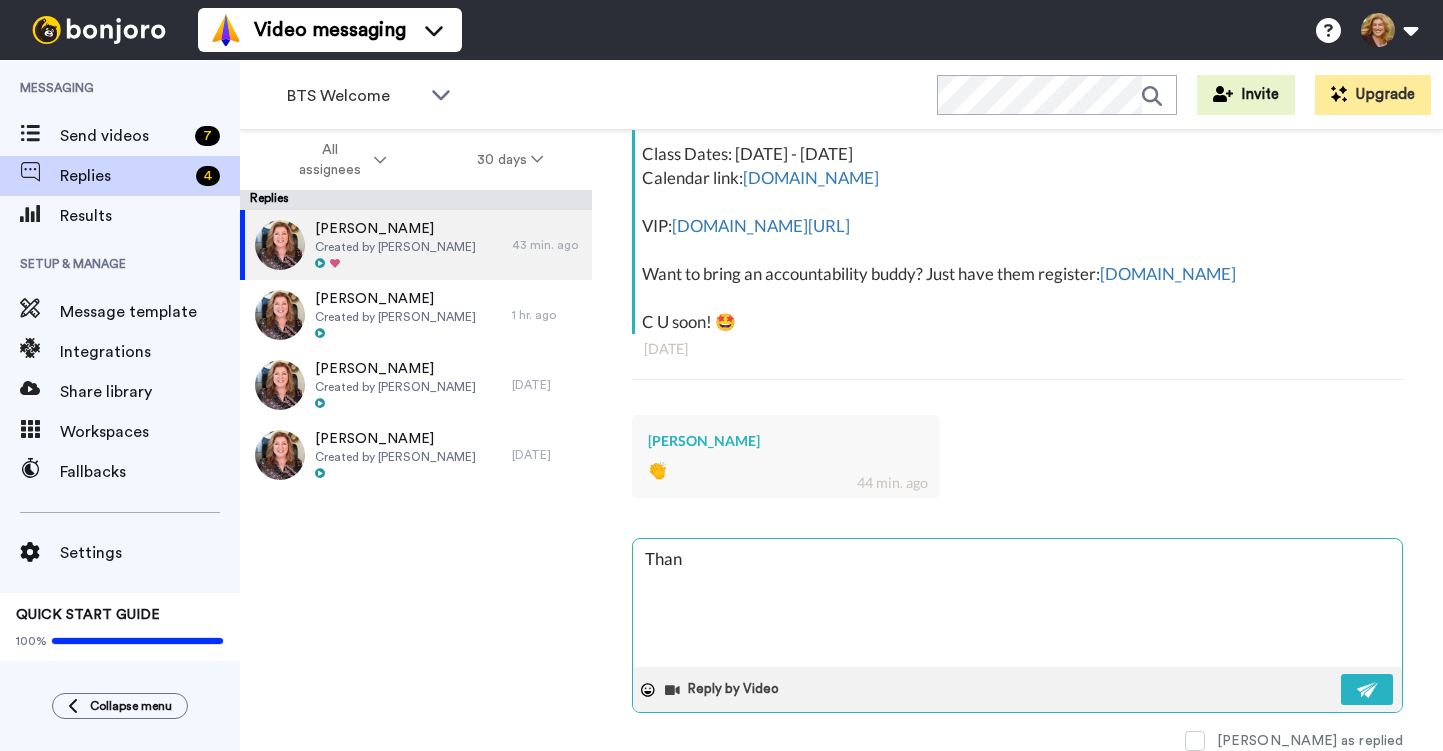type on "x" 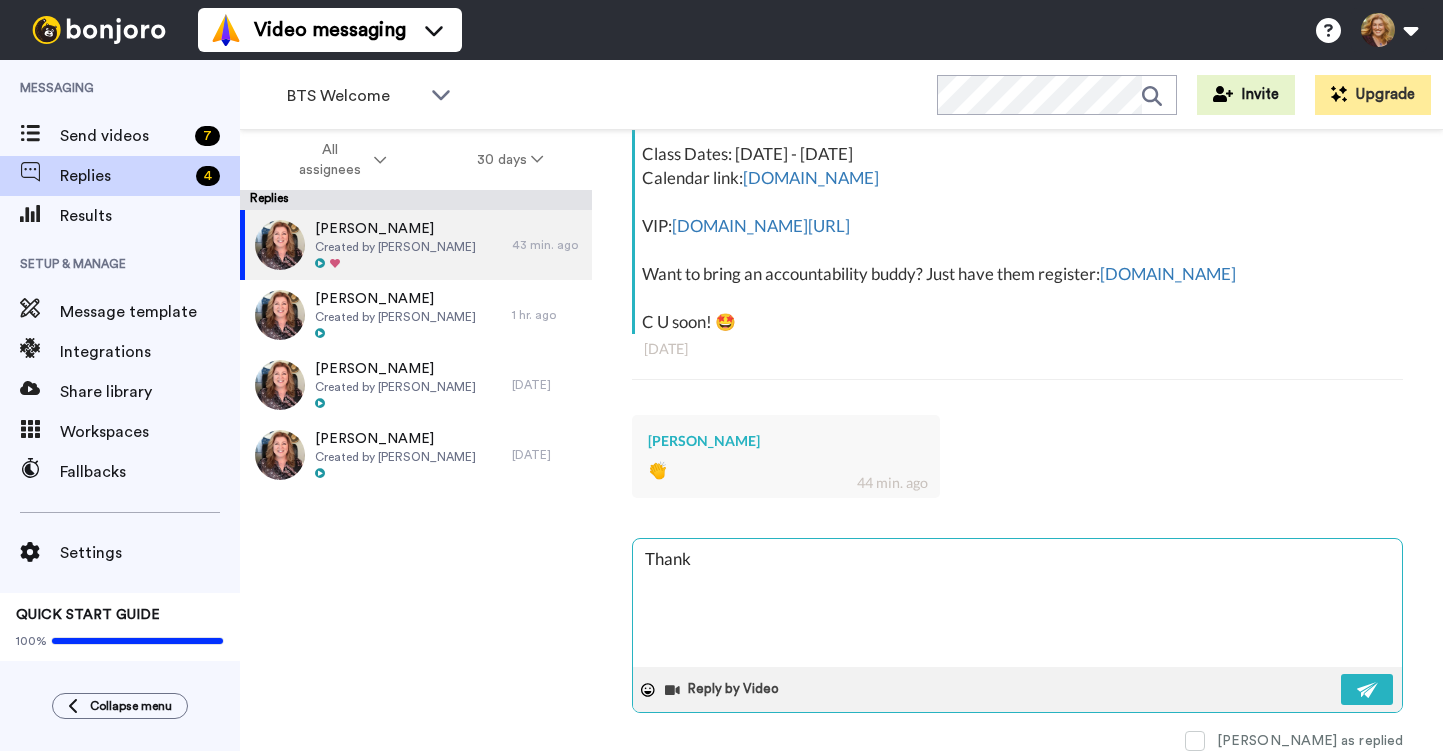 type on "x" 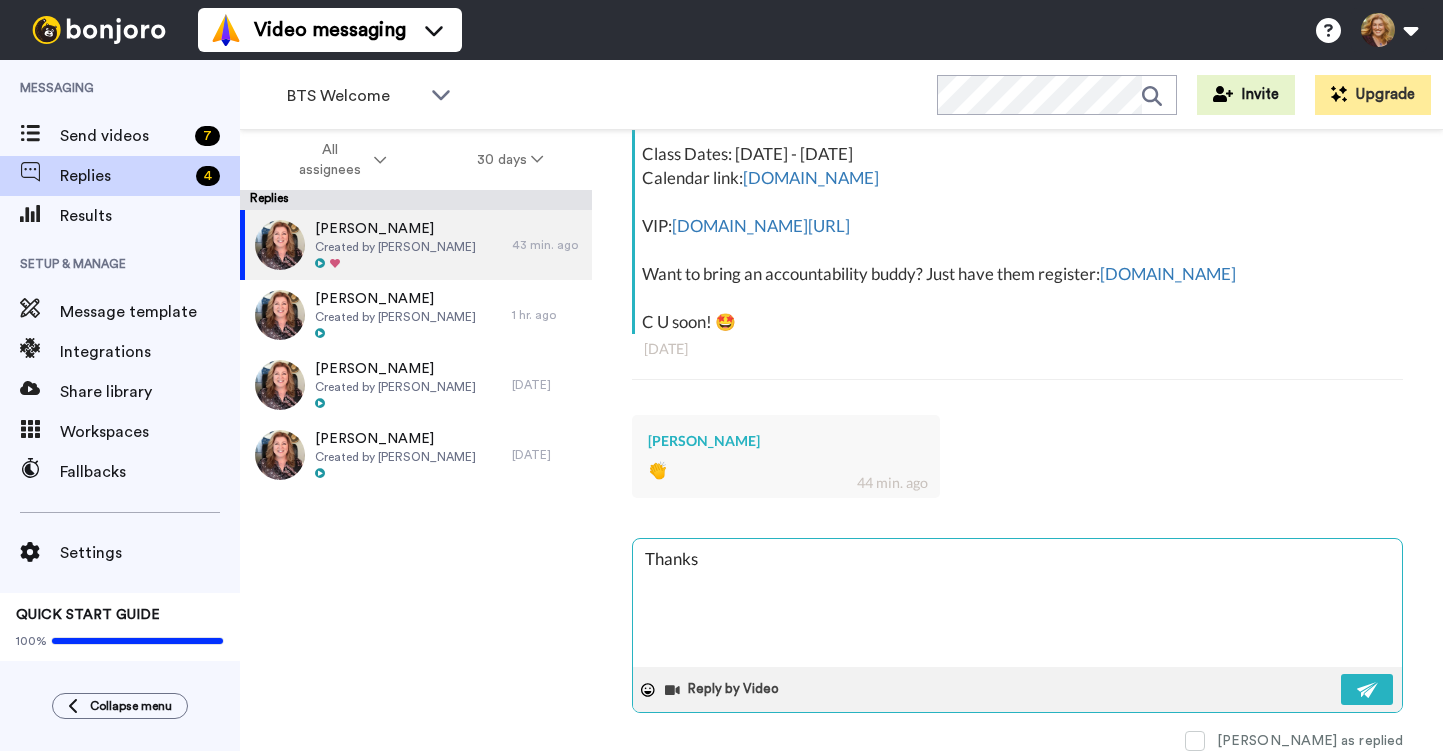 type on "x" 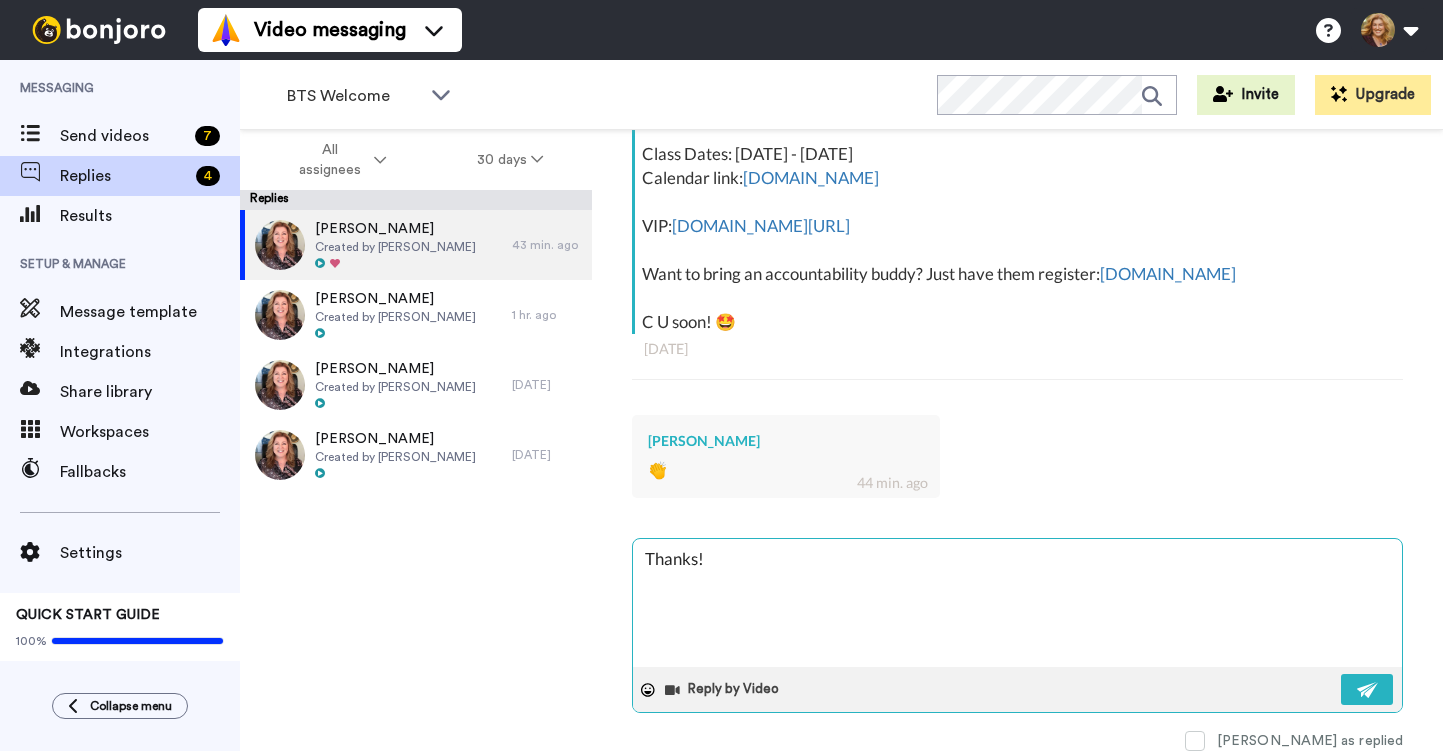 type on "x" 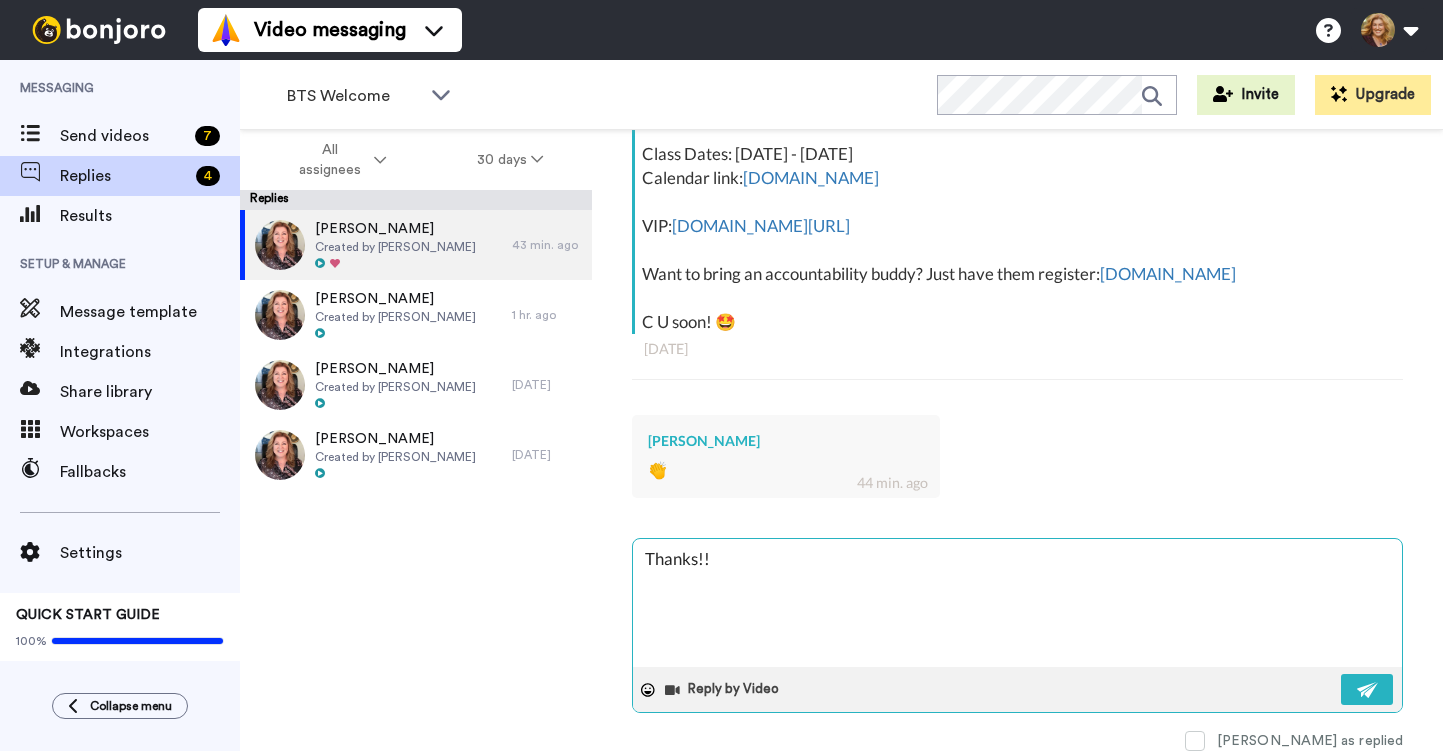 type on "x" 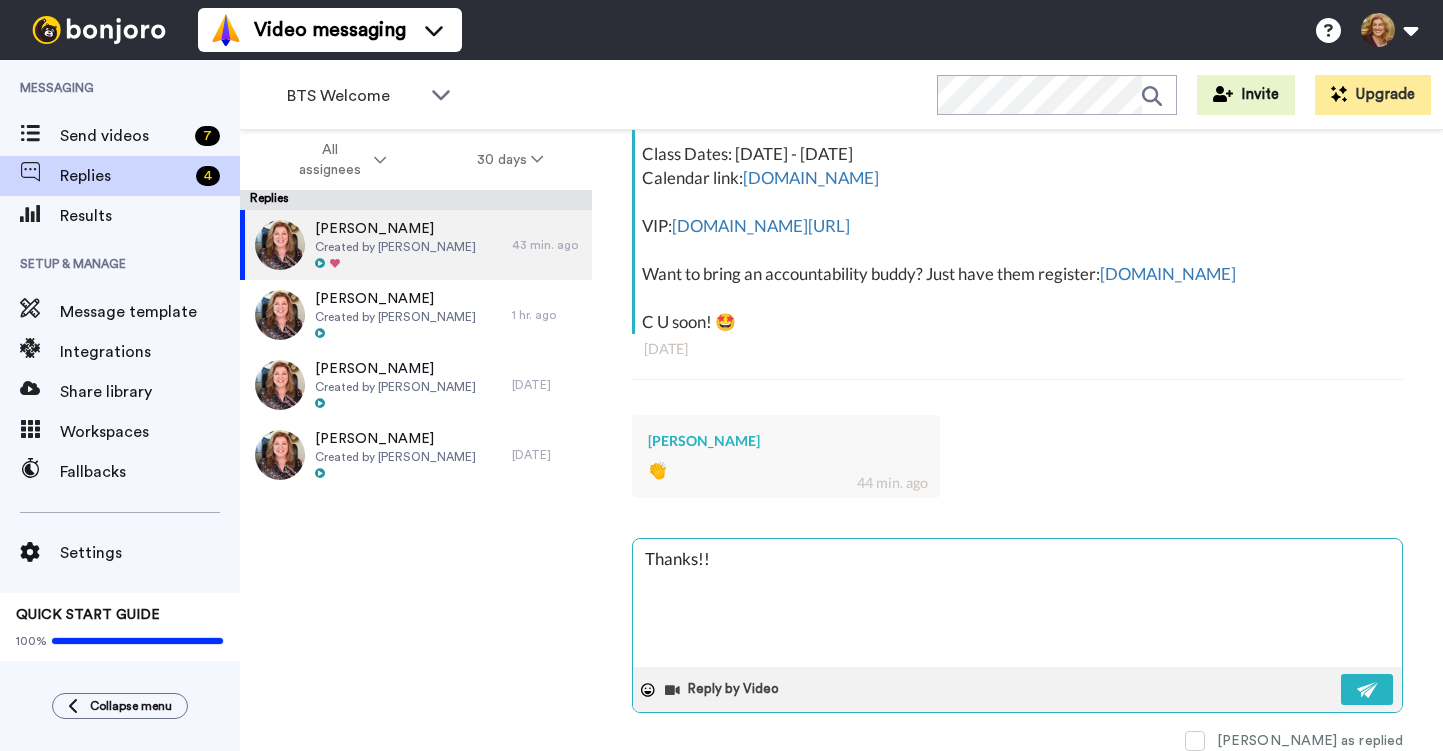 paste on "See you soon!   😊" 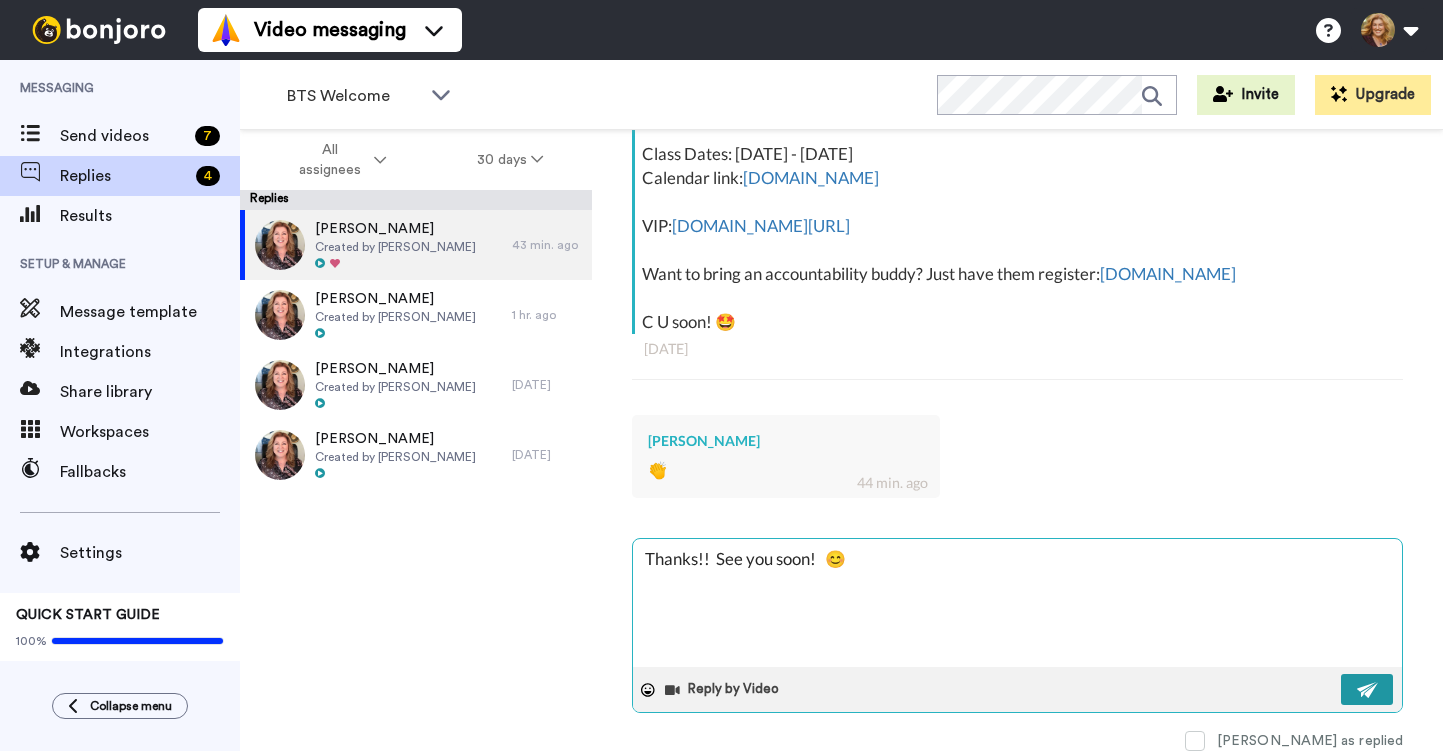 type on "Thanks!!  See you soon!   😊" 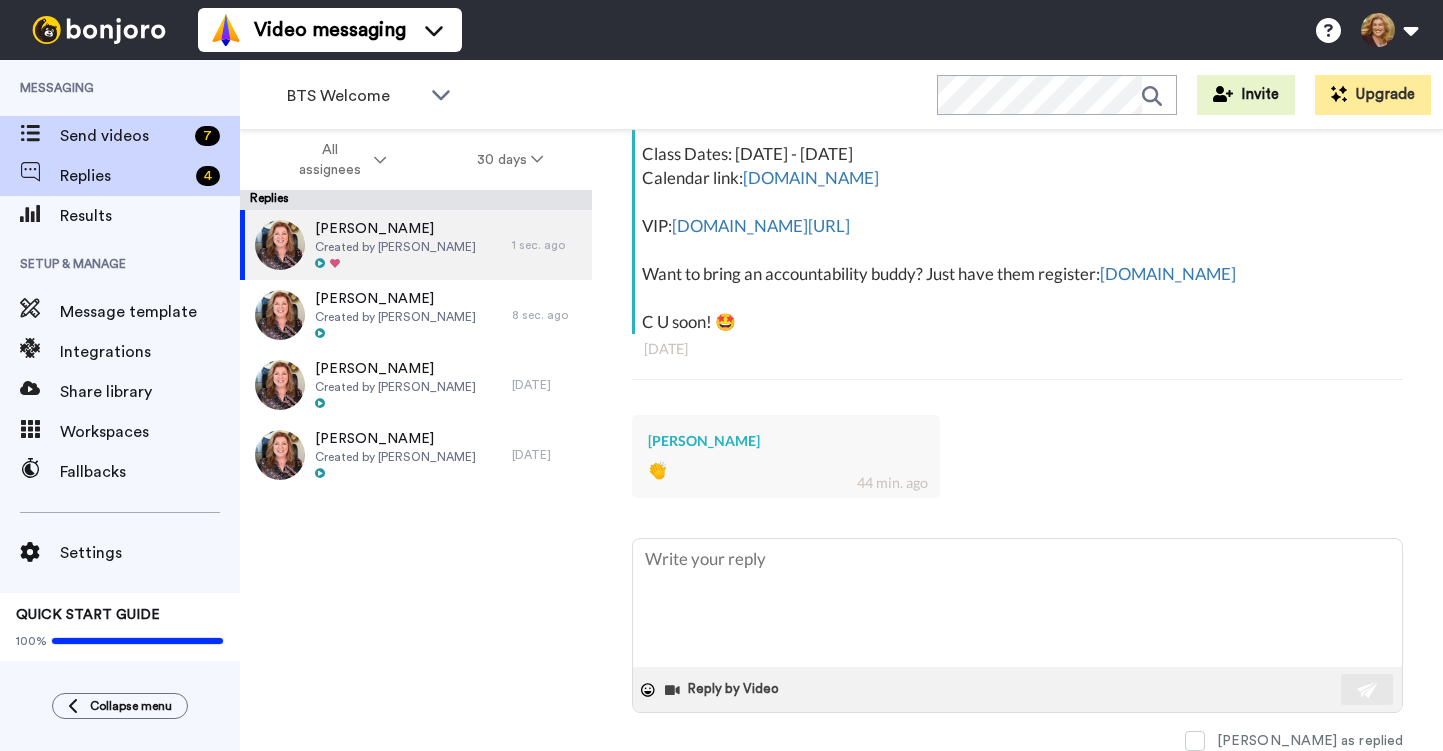 type on "x" 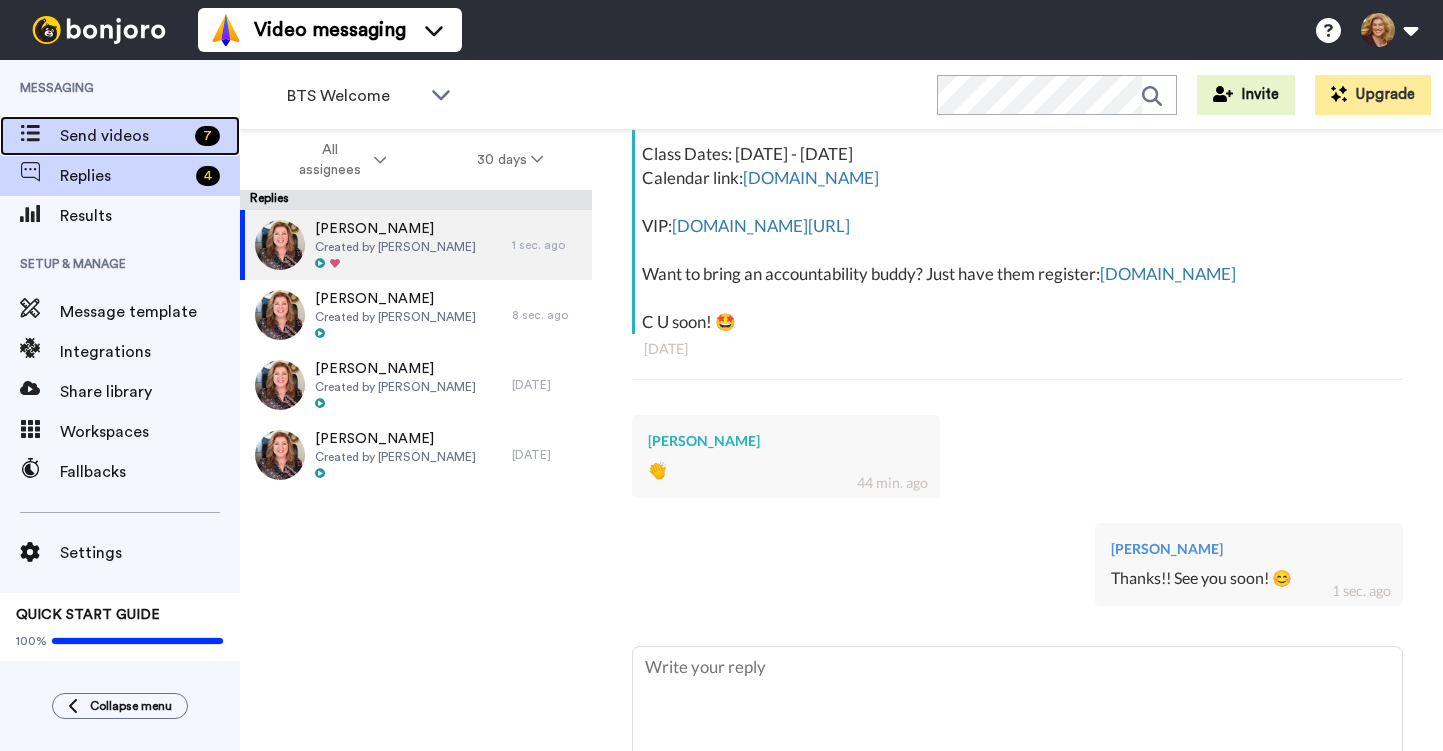 click on "Send videos" at bounding box center [123, 136] 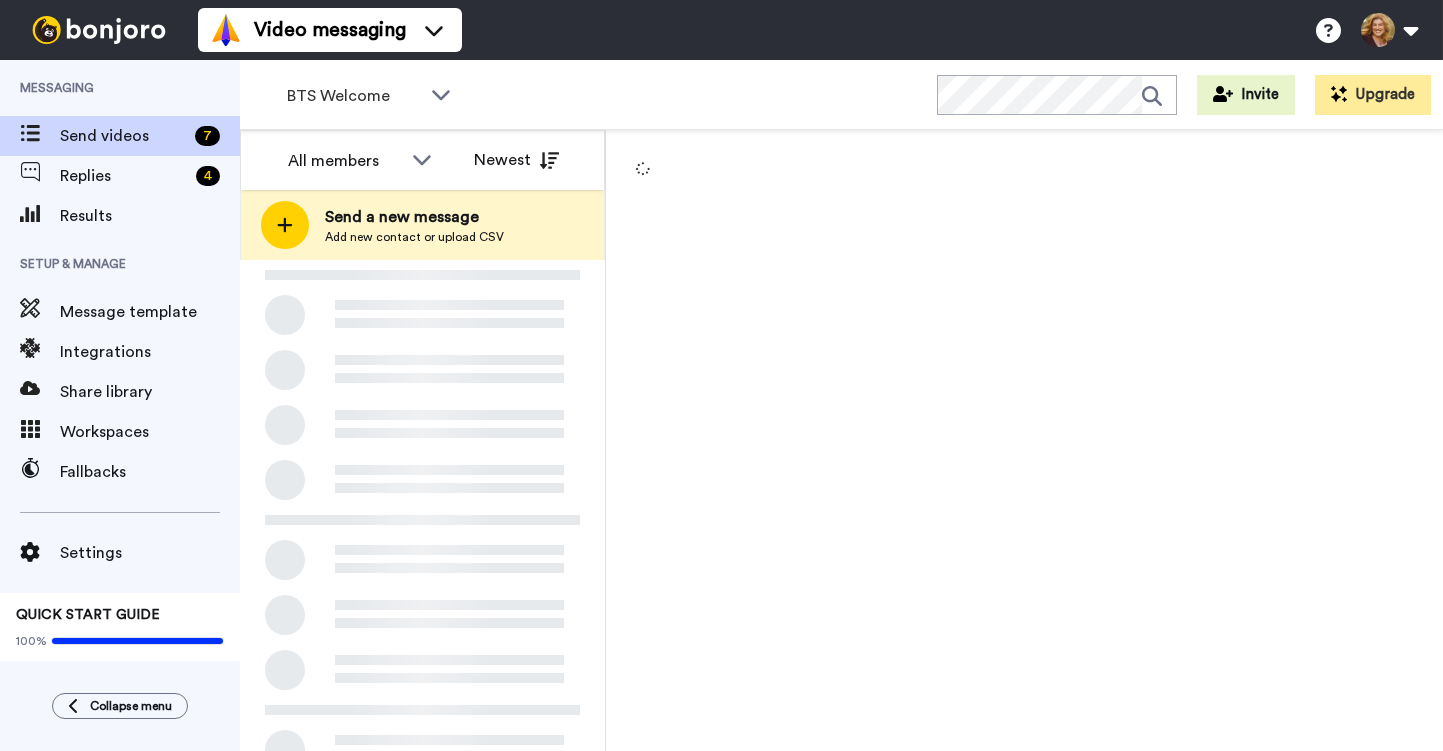 scroll, scrollTop: 0, scrollLeft: 0, axis: both 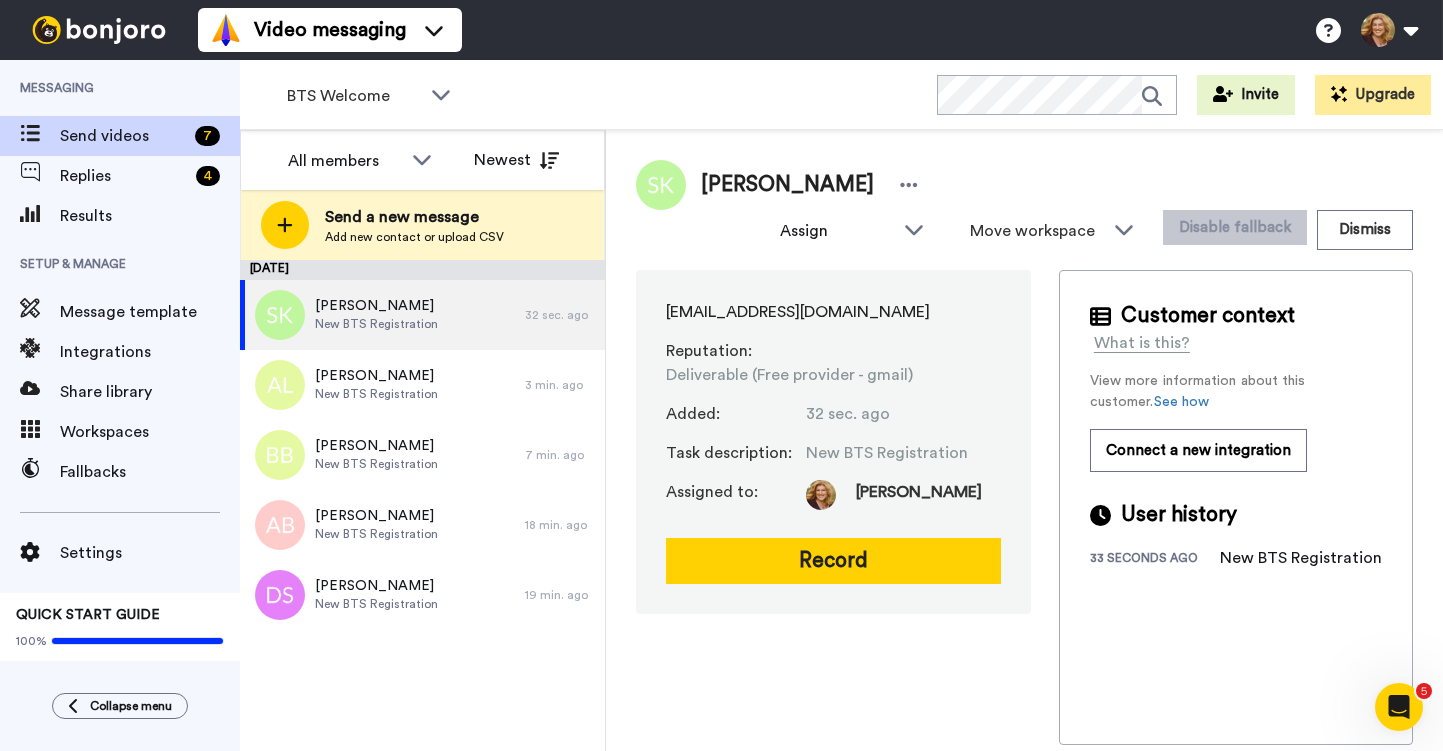 click on "Video messaging Switch to Video messaging Testimonials Settings Discover Help & Support Case studies Bonjoro Tools   Help docs   Settings My Profile Change Password Billing Affiliates Help Docs Settings Logout" at bounding box center [820, 30] 